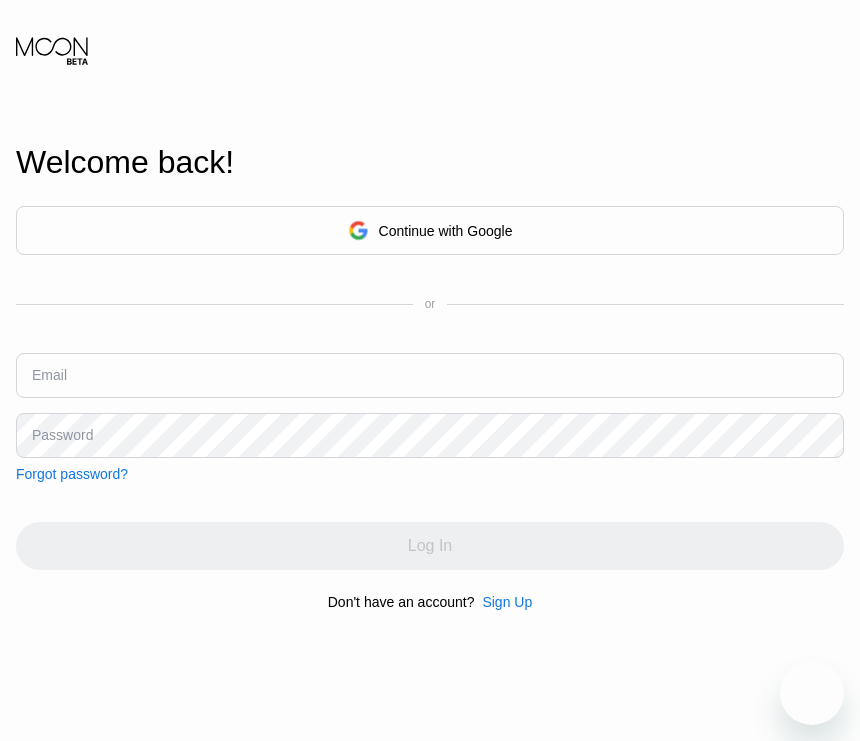 scroll, scrollTop: 0, scrollLeft: 0, axis: both 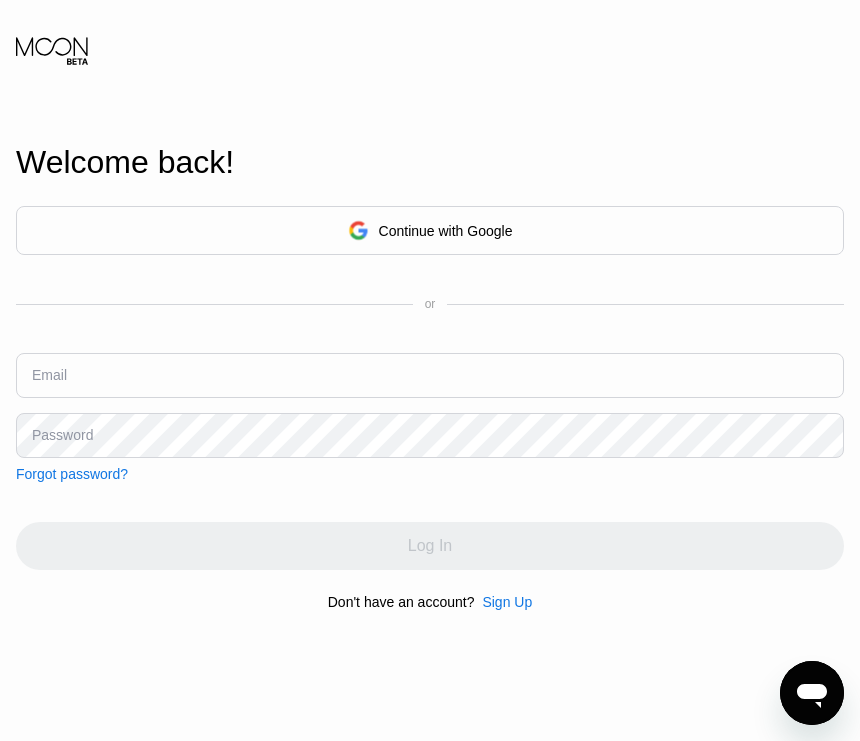 click at bounding box center [430, 375] 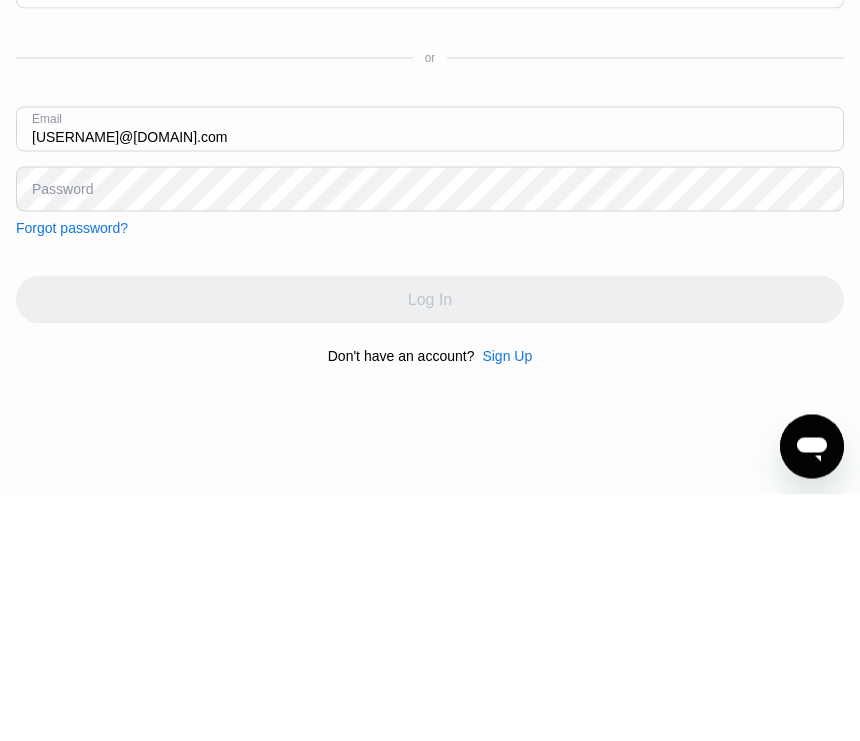type on "[USERNAME]@[DOMAIN].com" 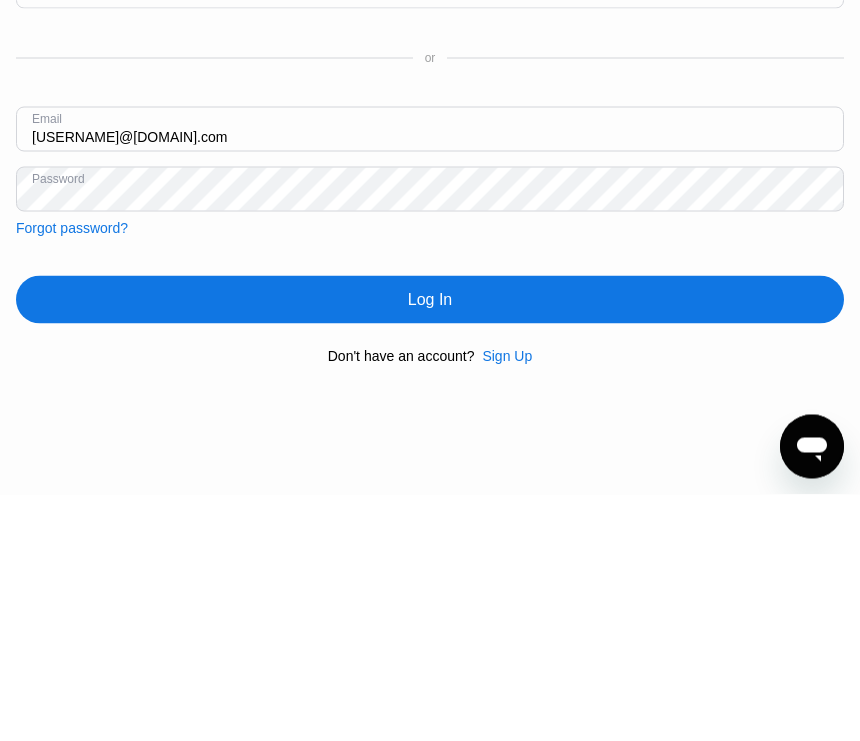 click on "Log In" at bounding box center [430, 546] 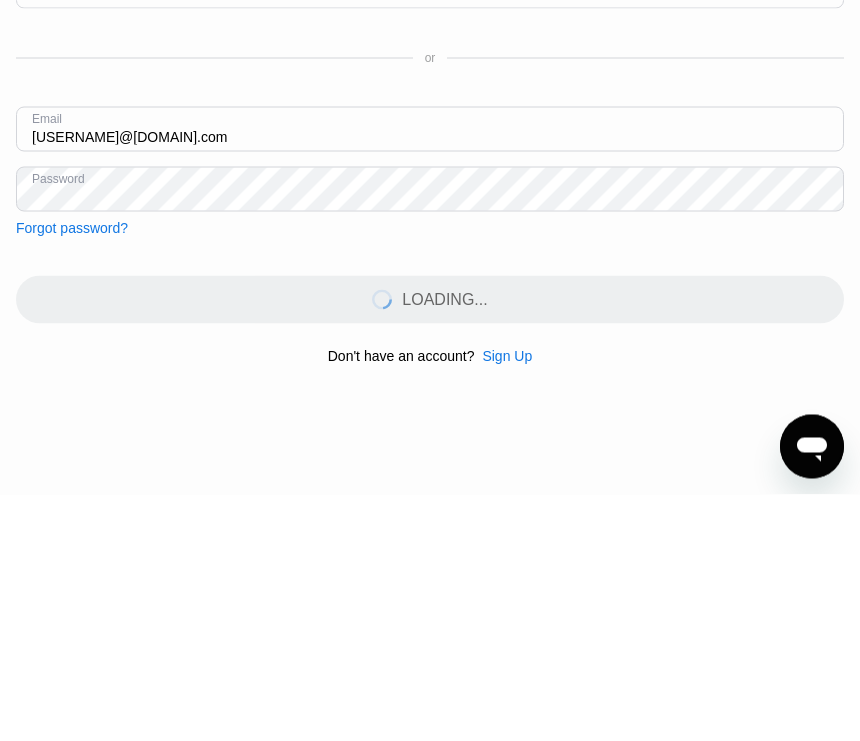 scroll, scrollTop: 247, scrollLeft: 0, axis: vertical 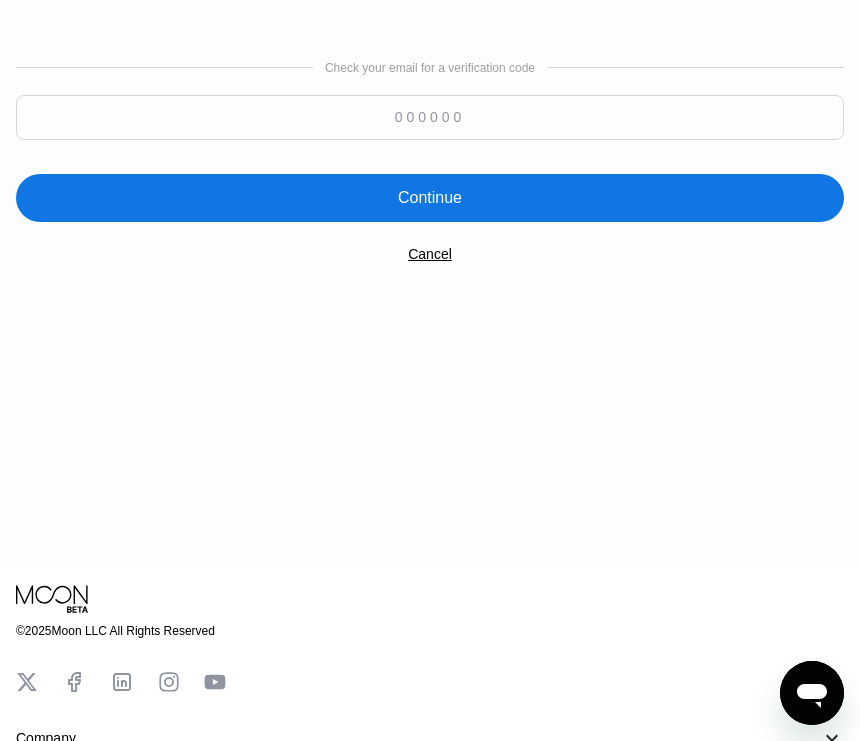 click at bounding box center [430, 117] 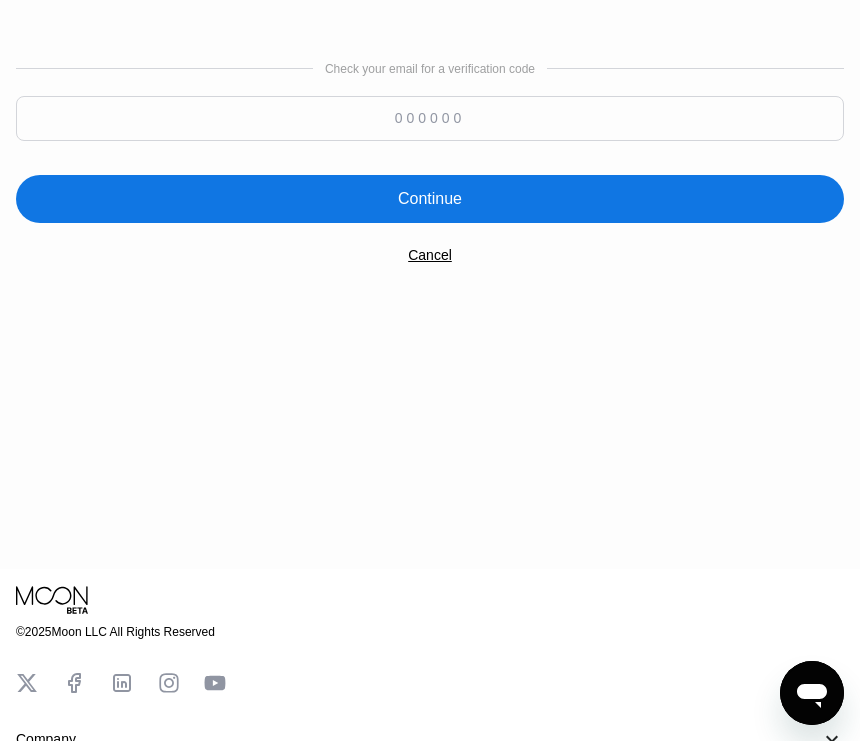 scroll, scrollTop: 247, scrollLeft: 0, axis: vertical 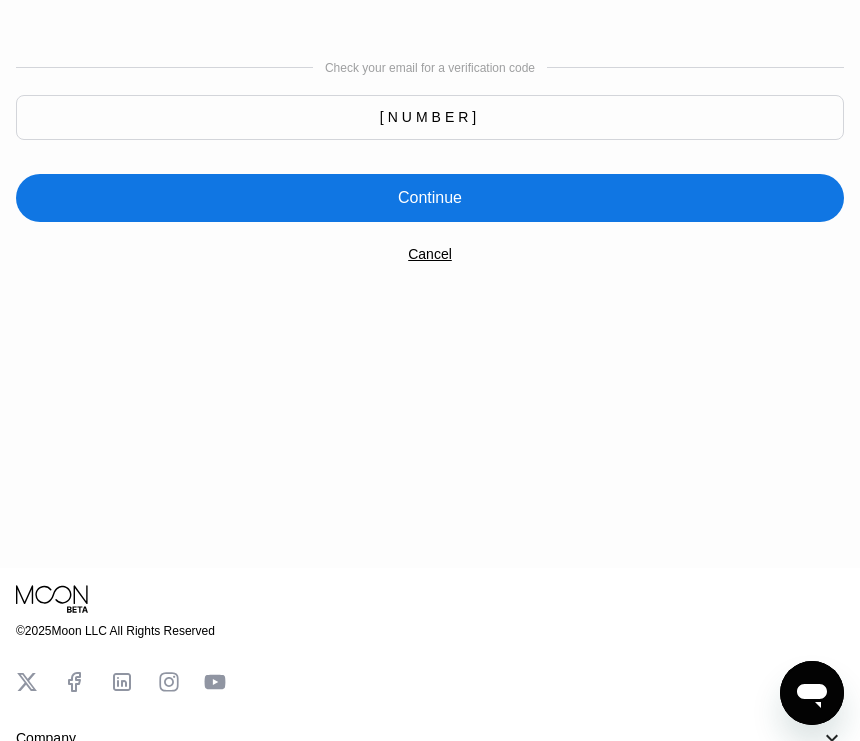 type on "[NUMBER]" 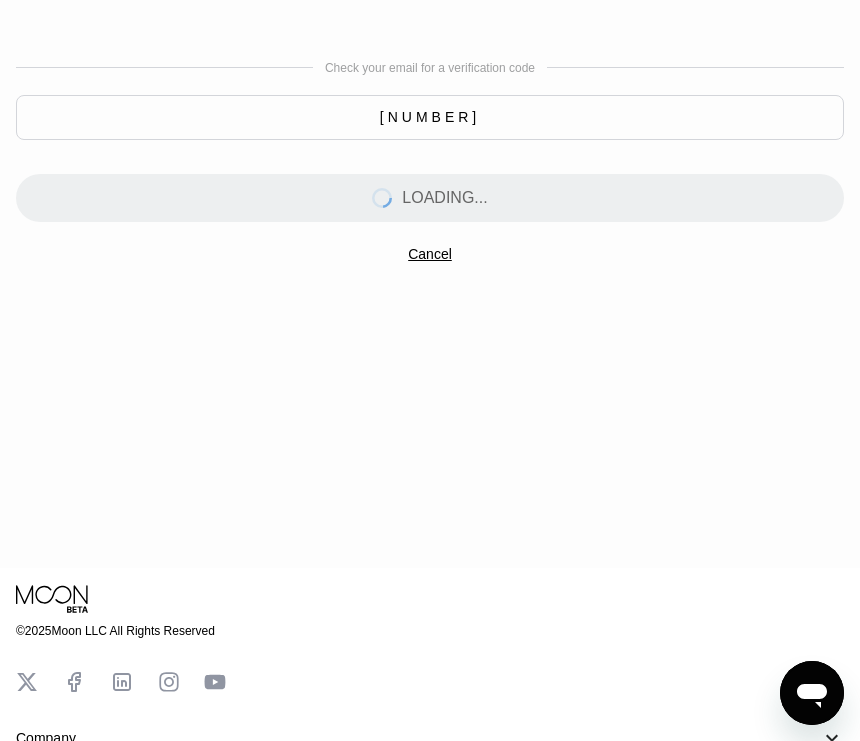 scroll, scrollTop: 0, scrollLeft: 0, axis: both 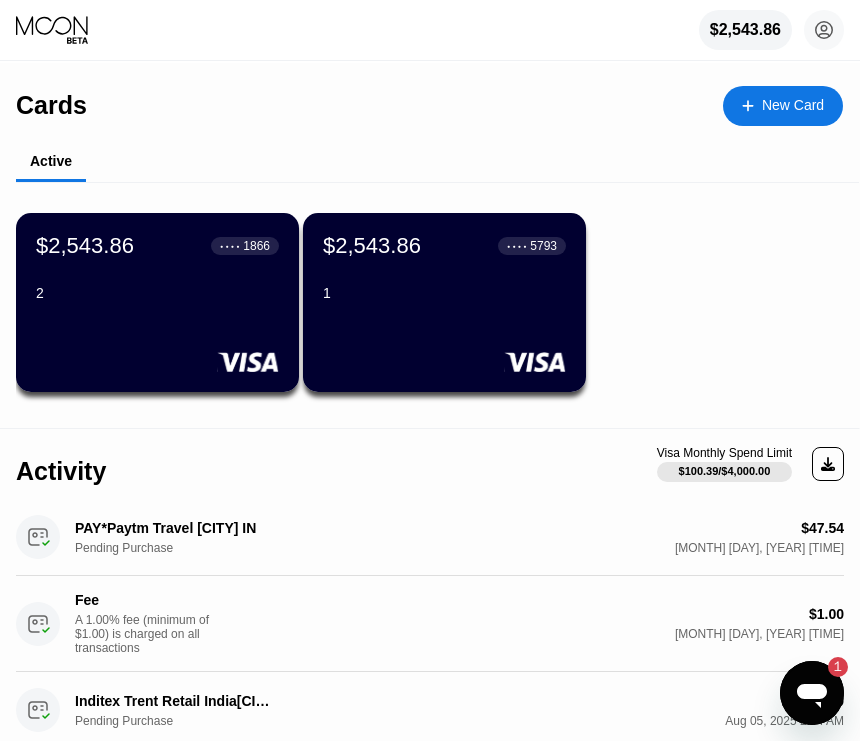click on "$[PRICE] ● ● ● ● [LAST_FOUR_DIGITS] [NUMBER]" at bounding box center [157, 302] 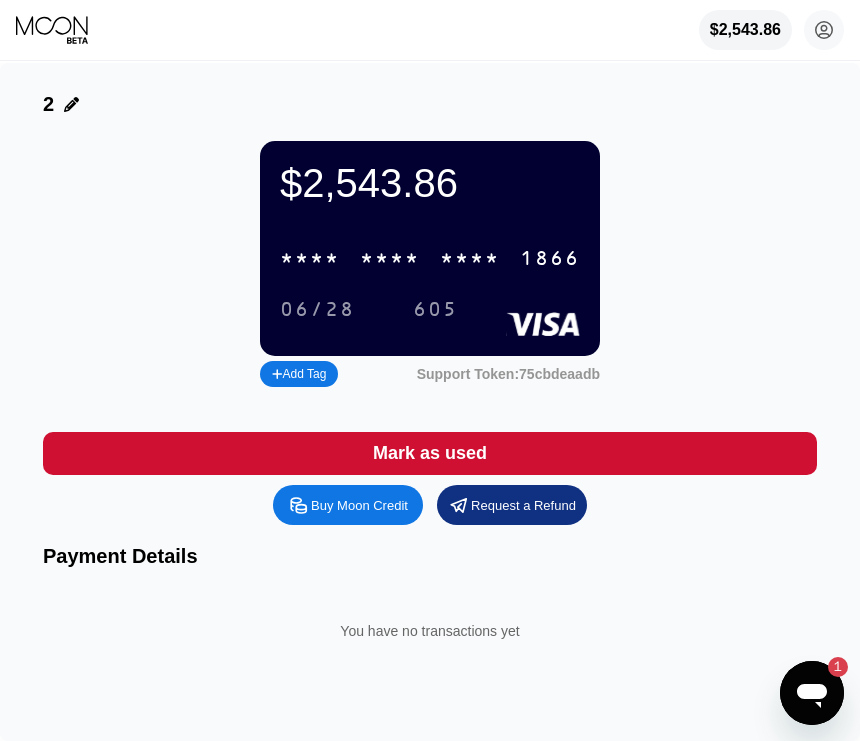 click on "* * * * * * * * * * * * [LAST_FOUR_DIGITS]" at bounding box center (430, 258) 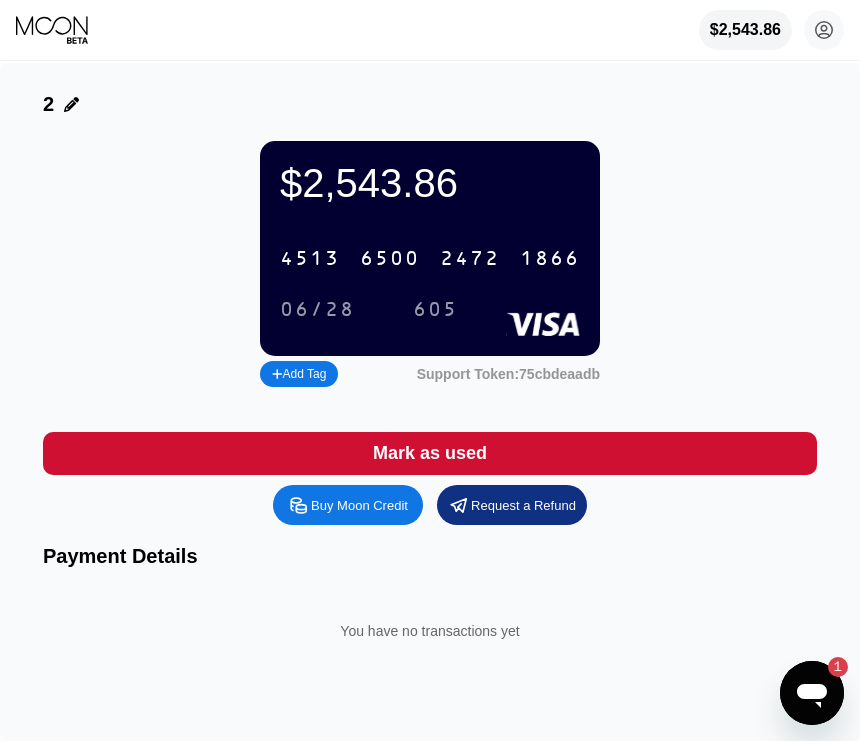 click 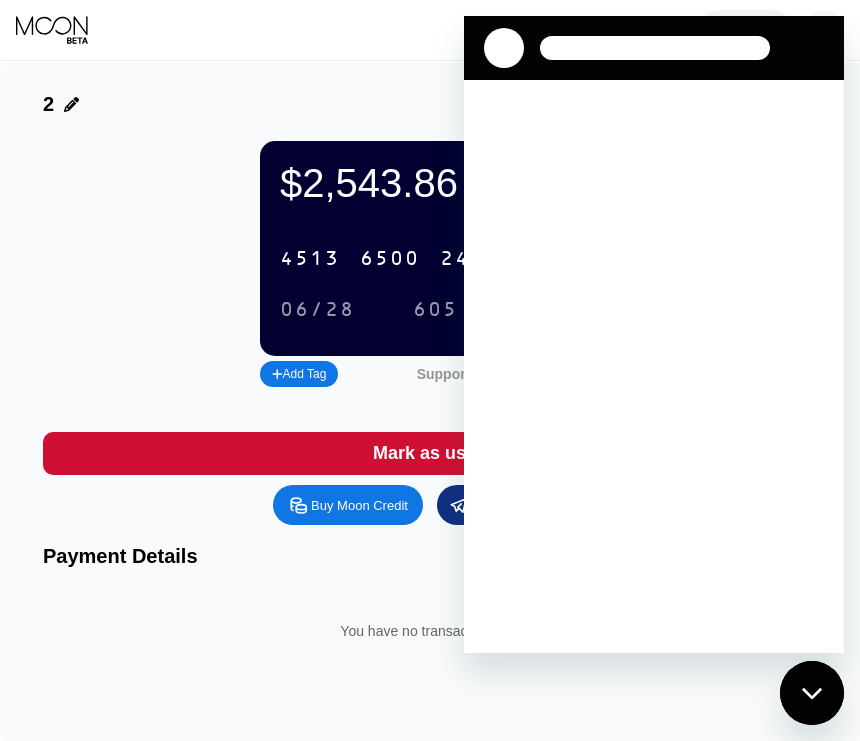 scroll, scrollTop: 0, scrollLeft: 0, axis: both 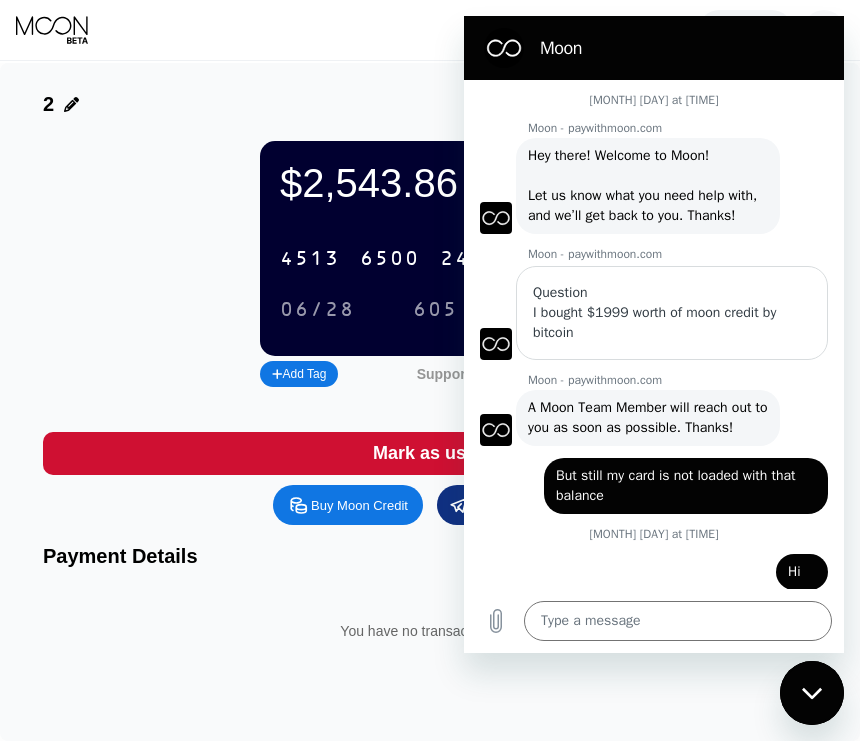 type on "x" 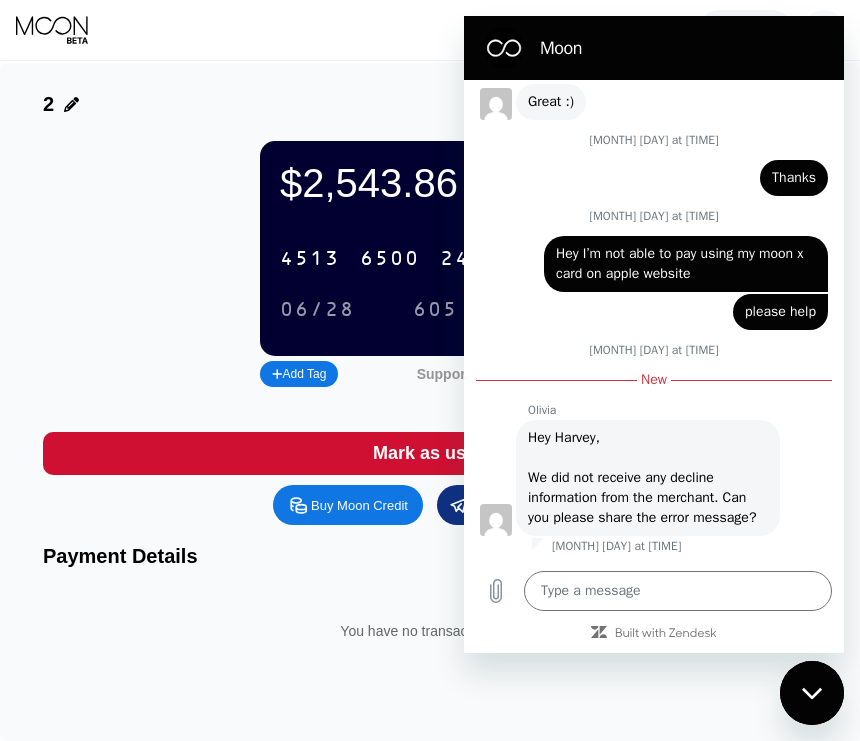 scroll, scrollTop: 1384, scrollLeft: 0, axis: vertical 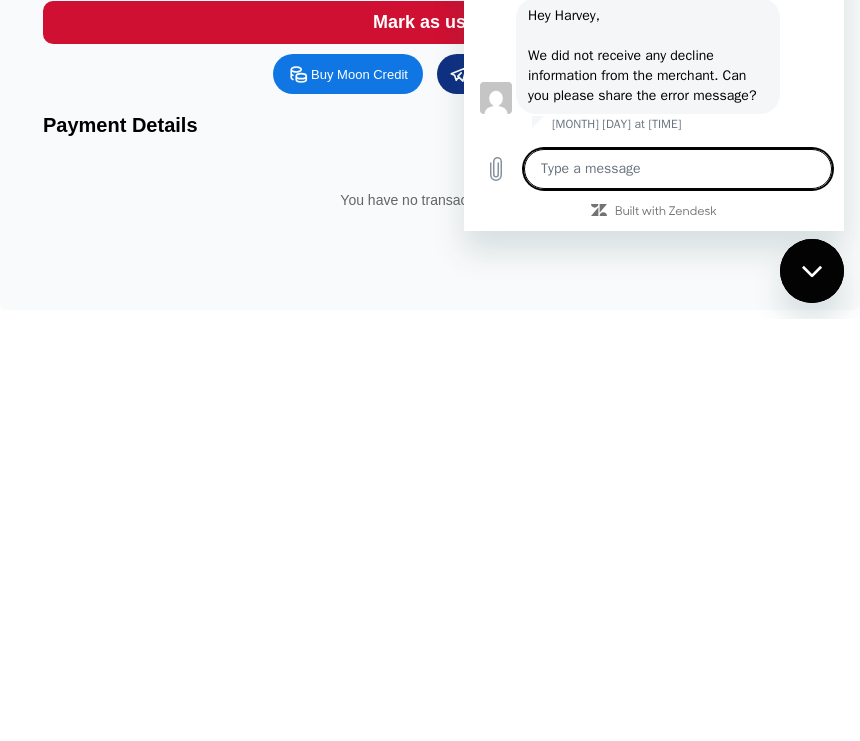 click at bounding box center [678, 169] 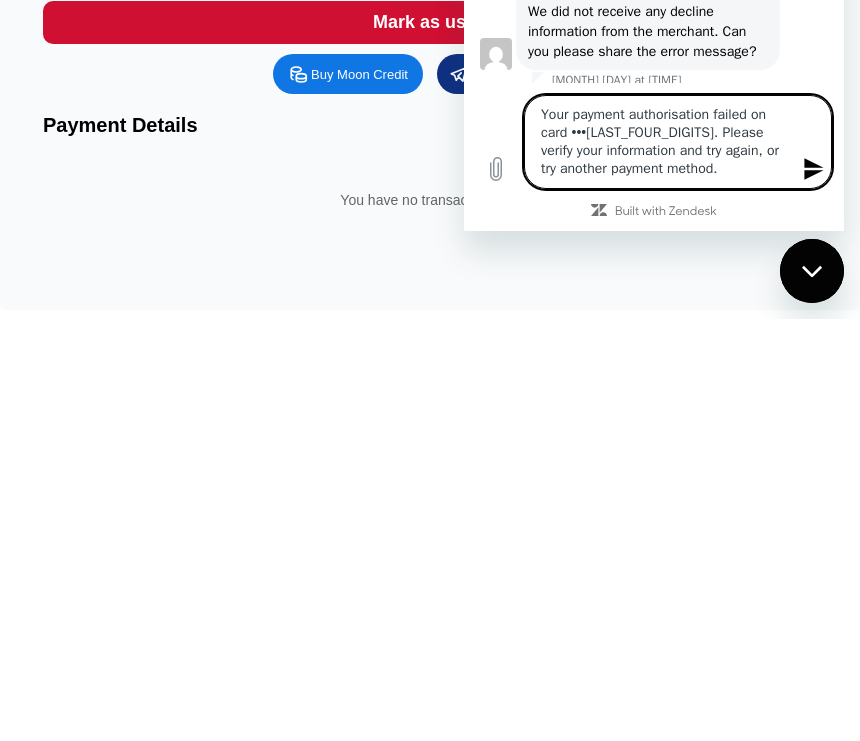 type on "Your payment authorisation failed on card •••[LAST_FOUR_DIGITS]. Please verify your information and try again, or try another payment method." 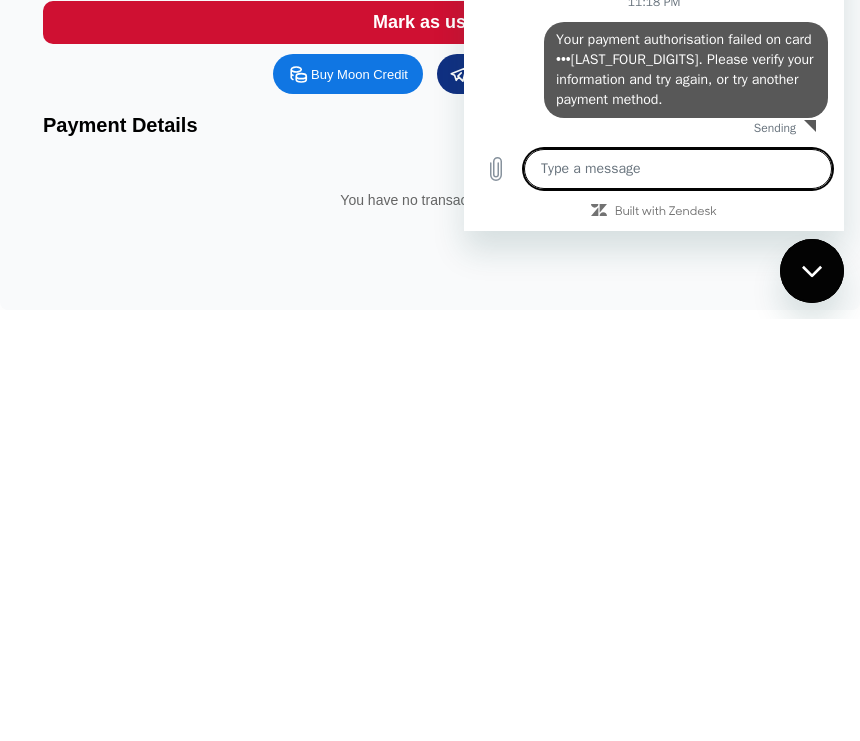 type on "x" 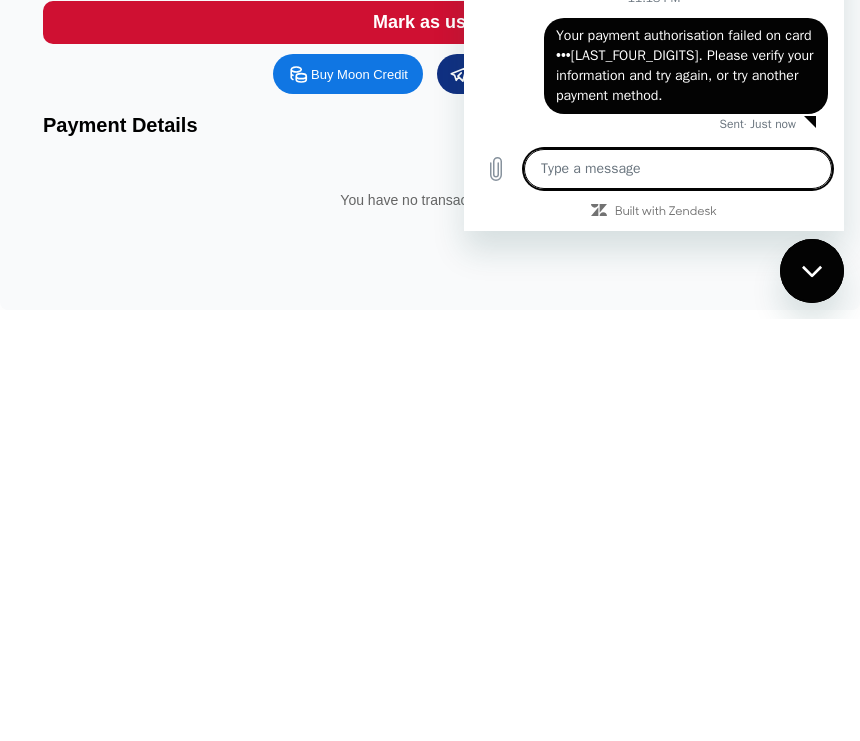 scroll, scrollTop: 1520, scrollLeft: 0, axis: vertical 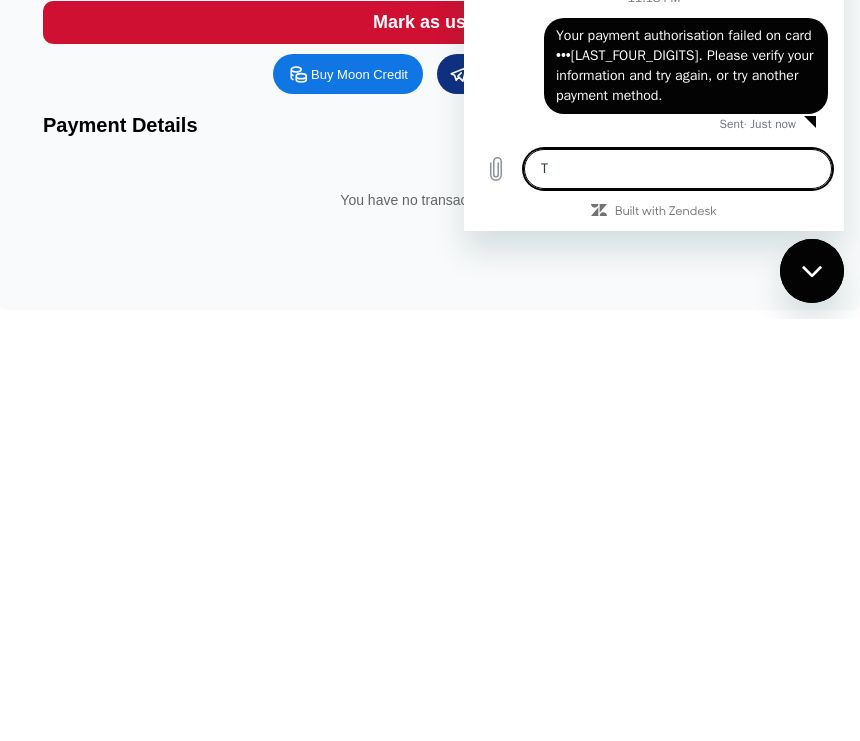 type on "Th" 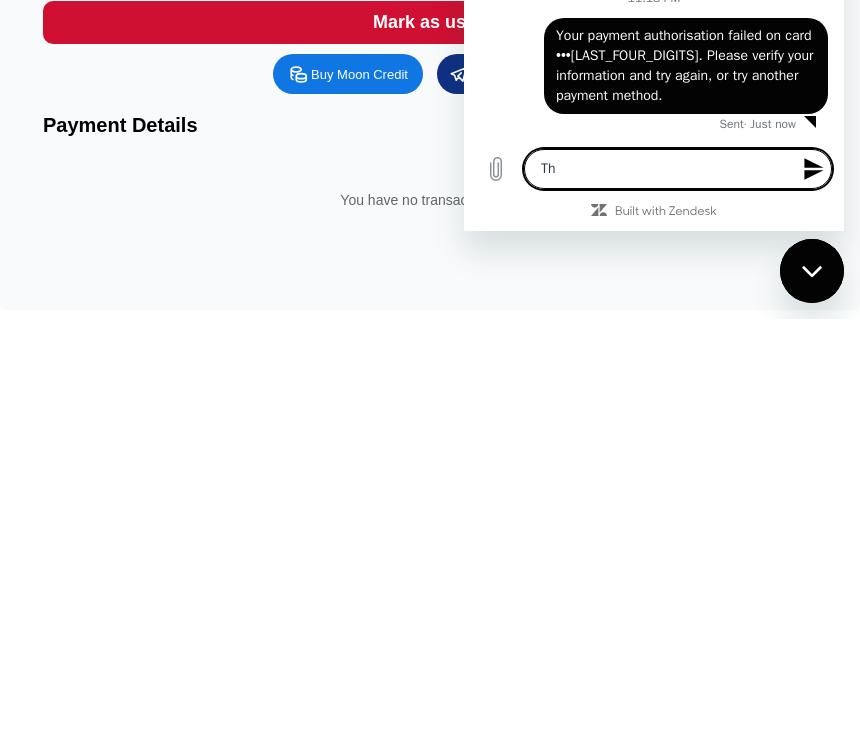 type on "Thi" 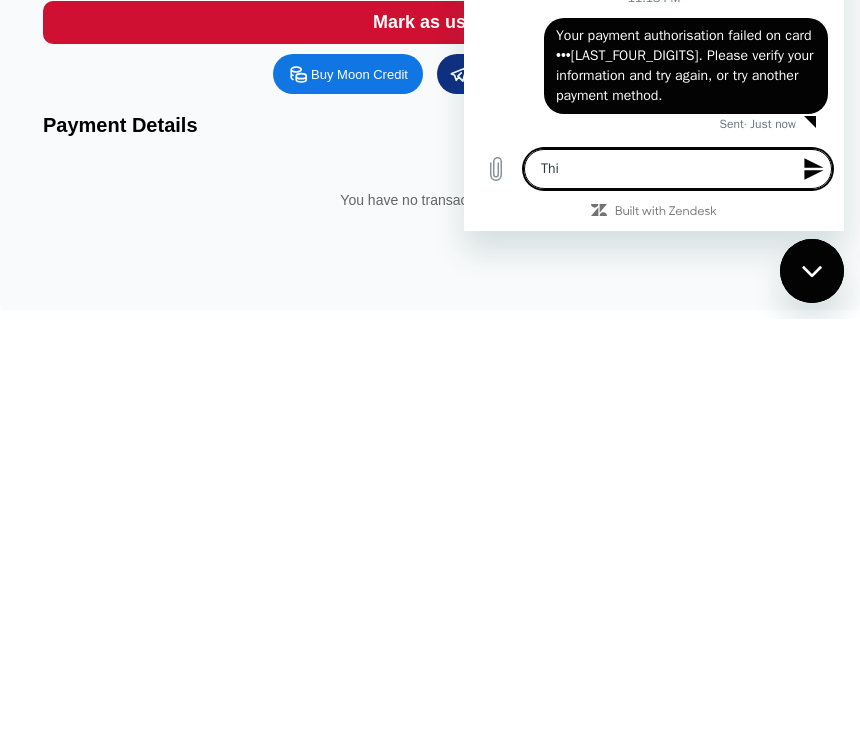 type on "x" 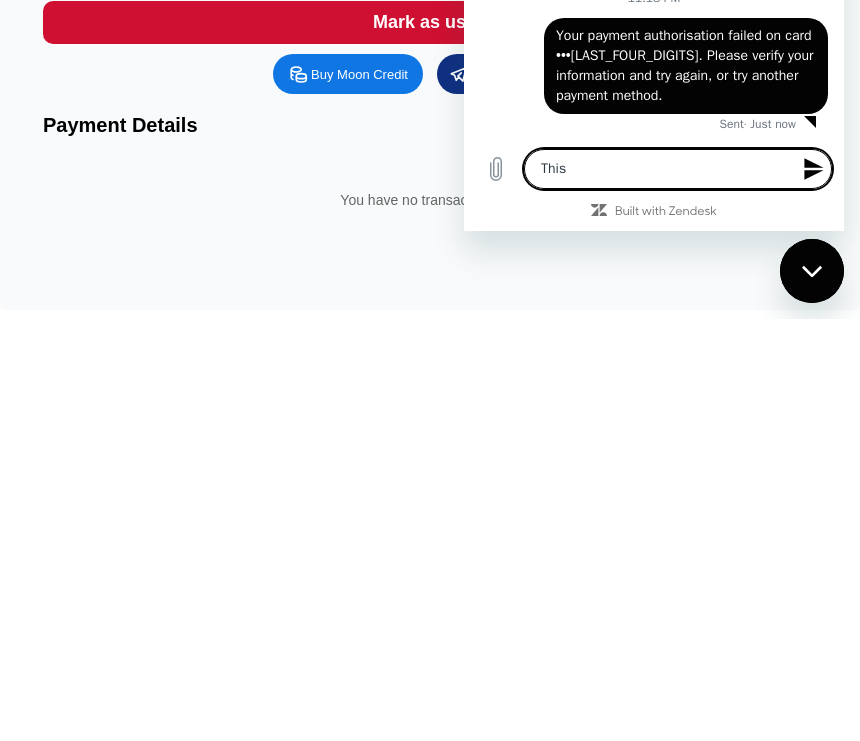 type on "This" 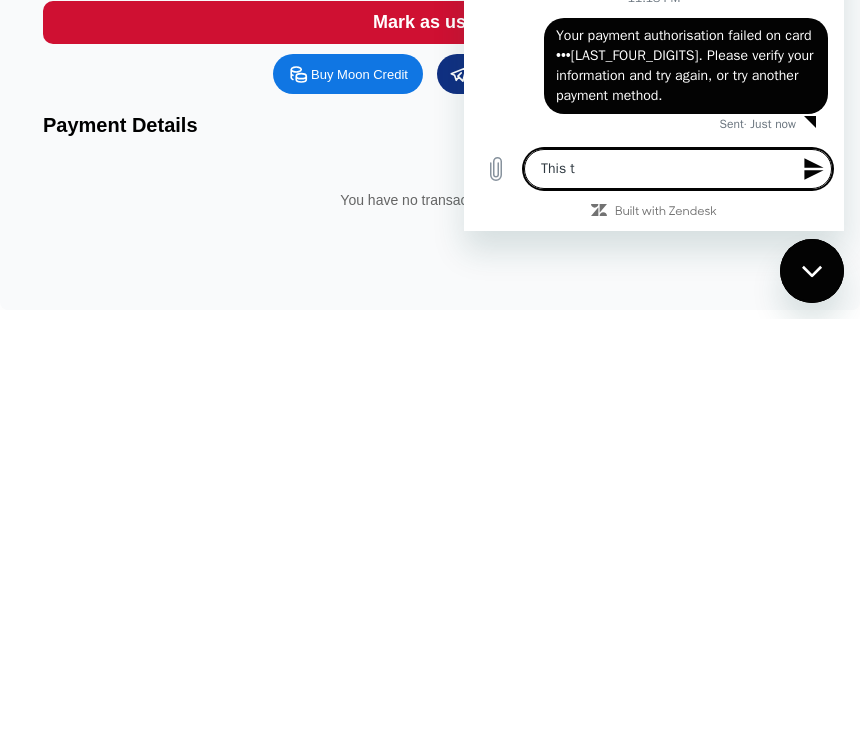 type on "x" 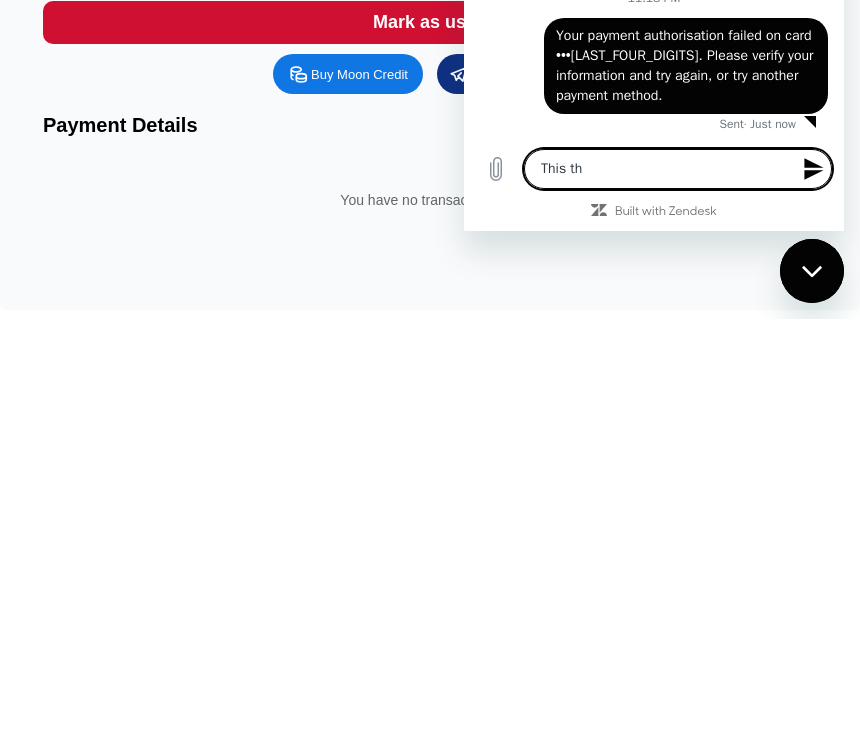 type on "x" 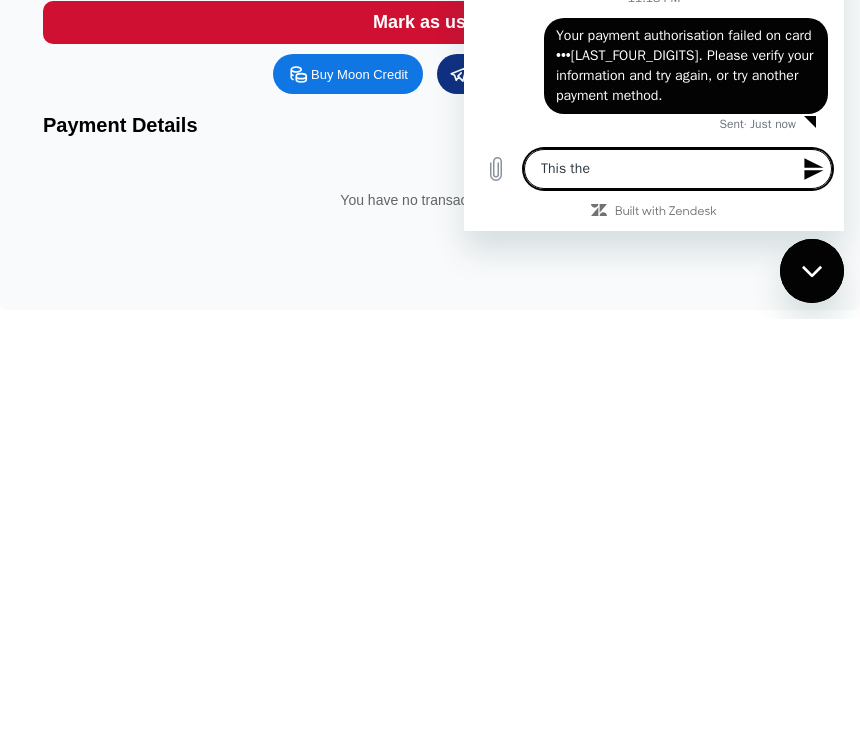 type on "This the" 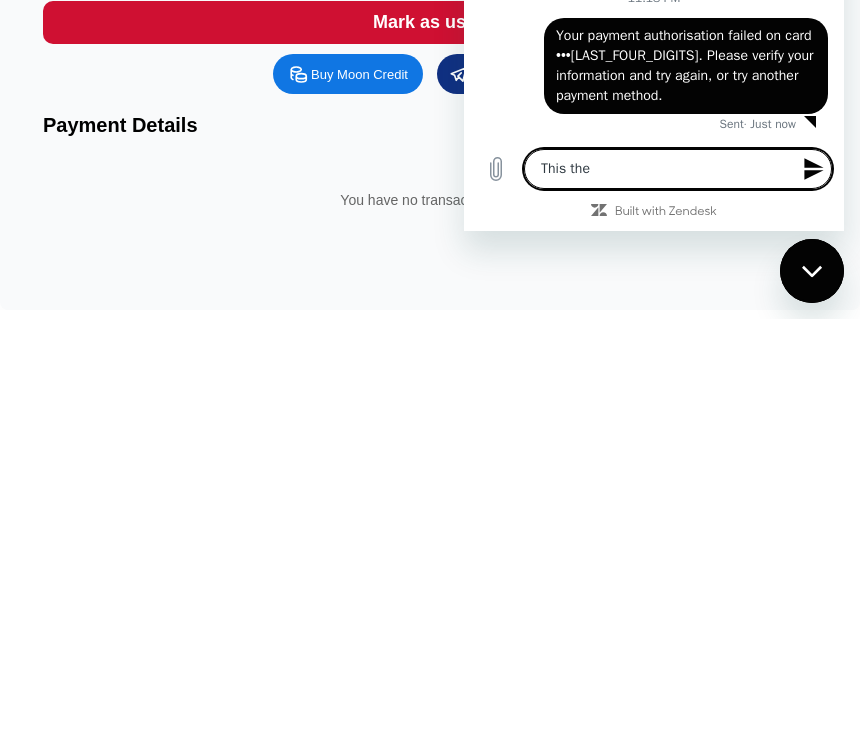 scroll, scrollTop: 1520, scrollLeft: 0, axis: vertical 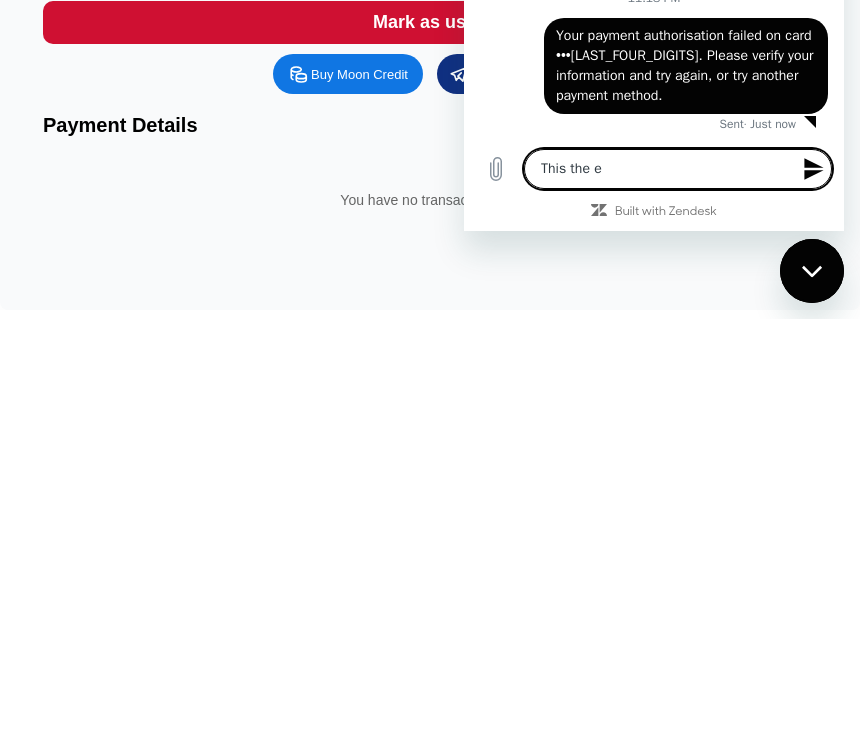 type on "x" 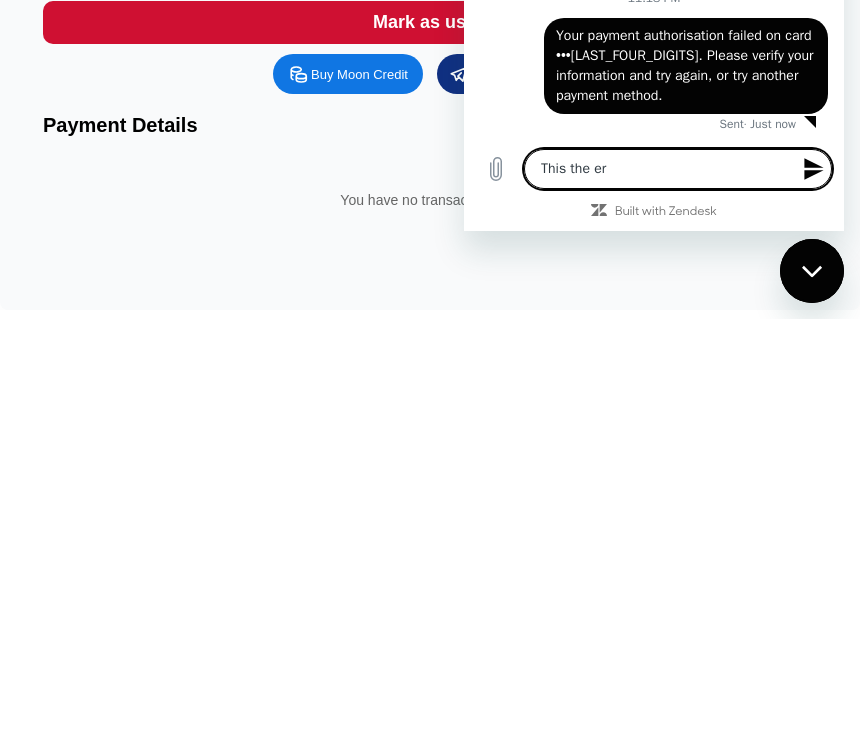 type on "x" 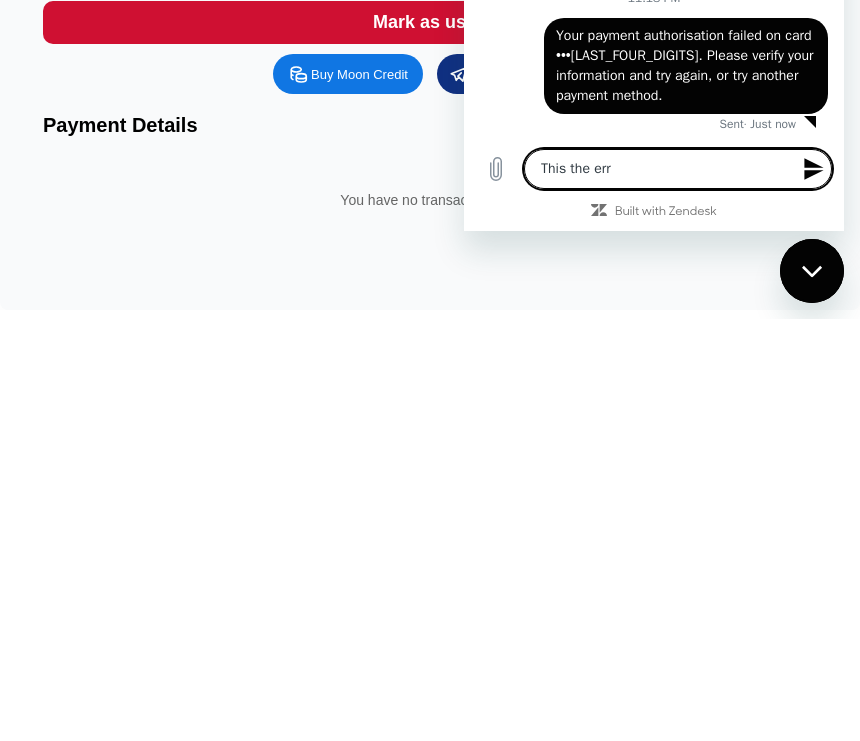 type on "This the erro" 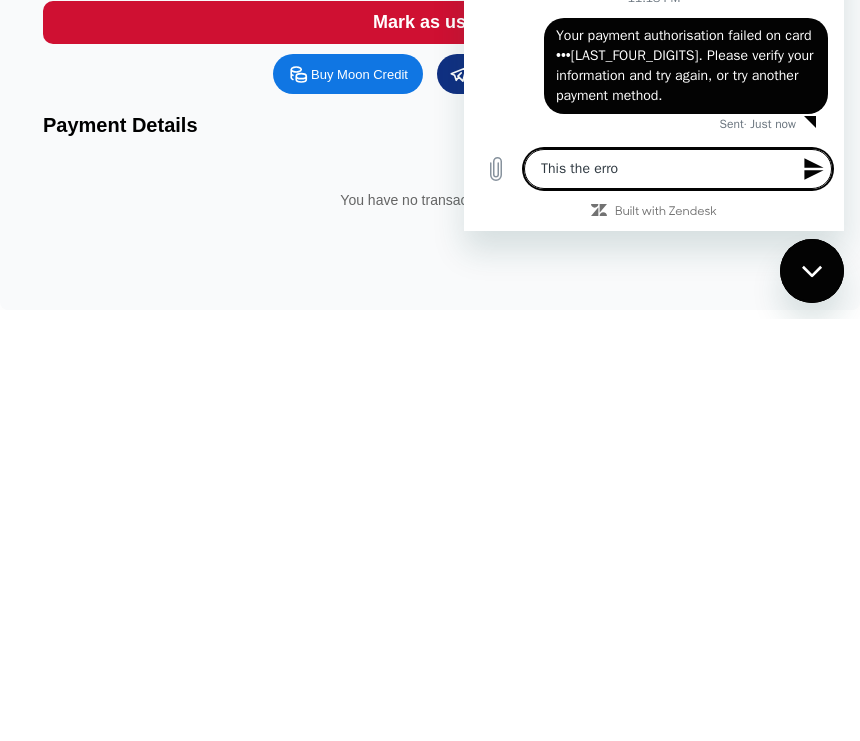 type on "x" 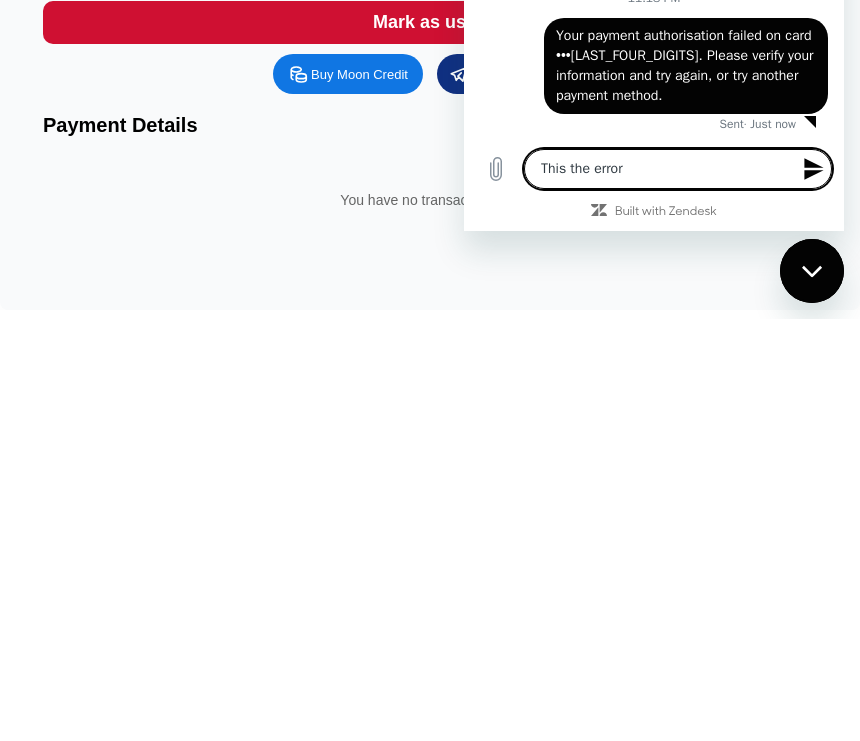type on "x" 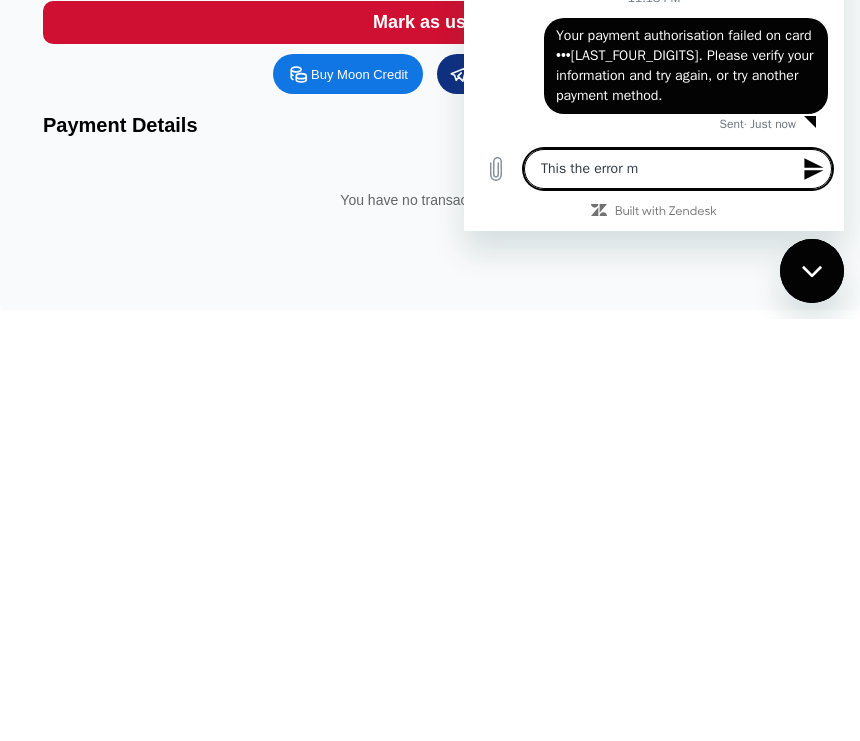 type on "This the error me" 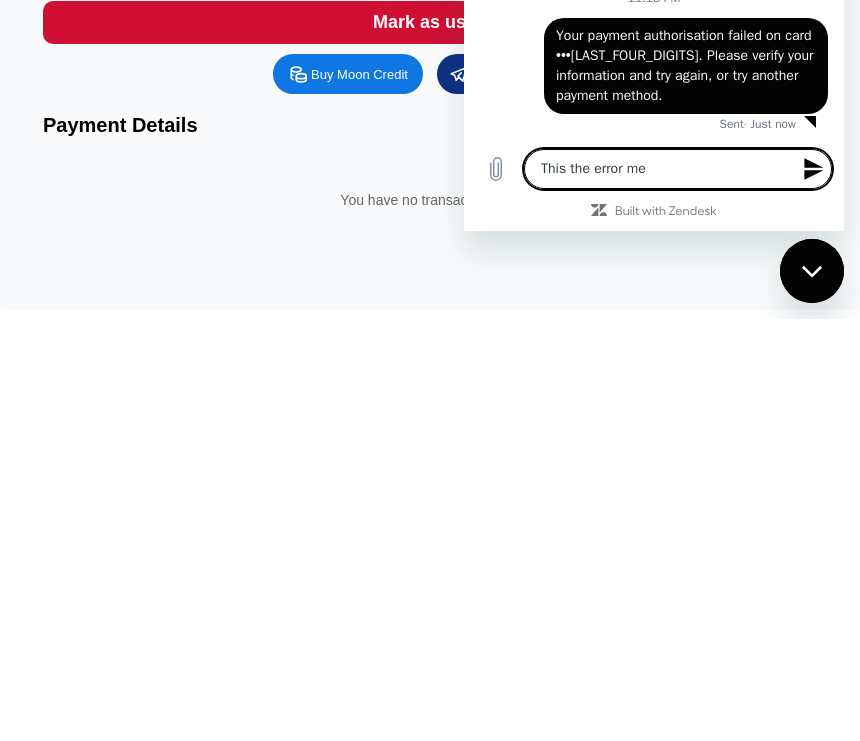 type on "x" 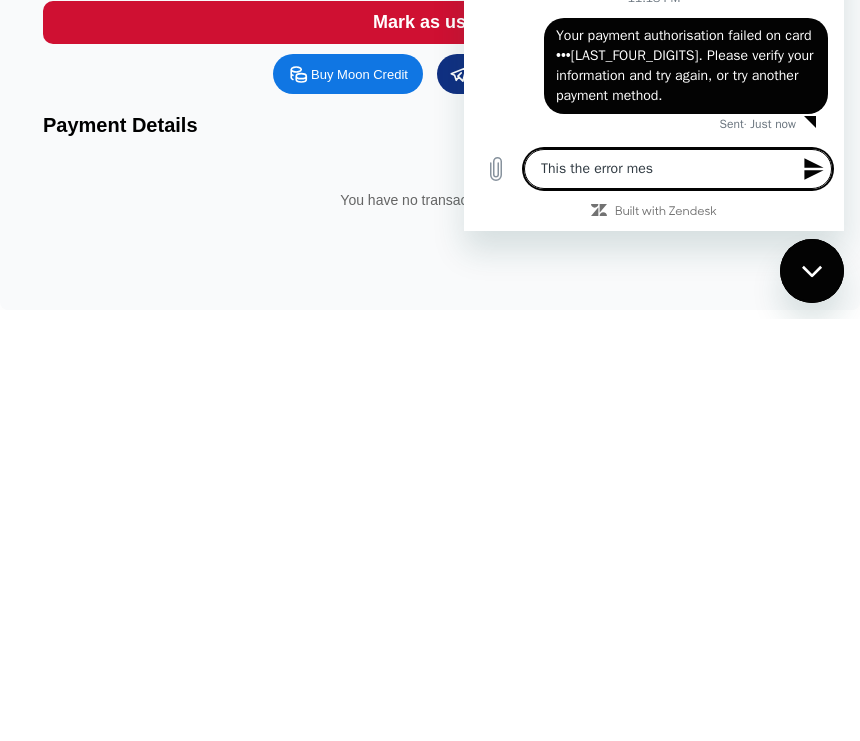 type on "x" 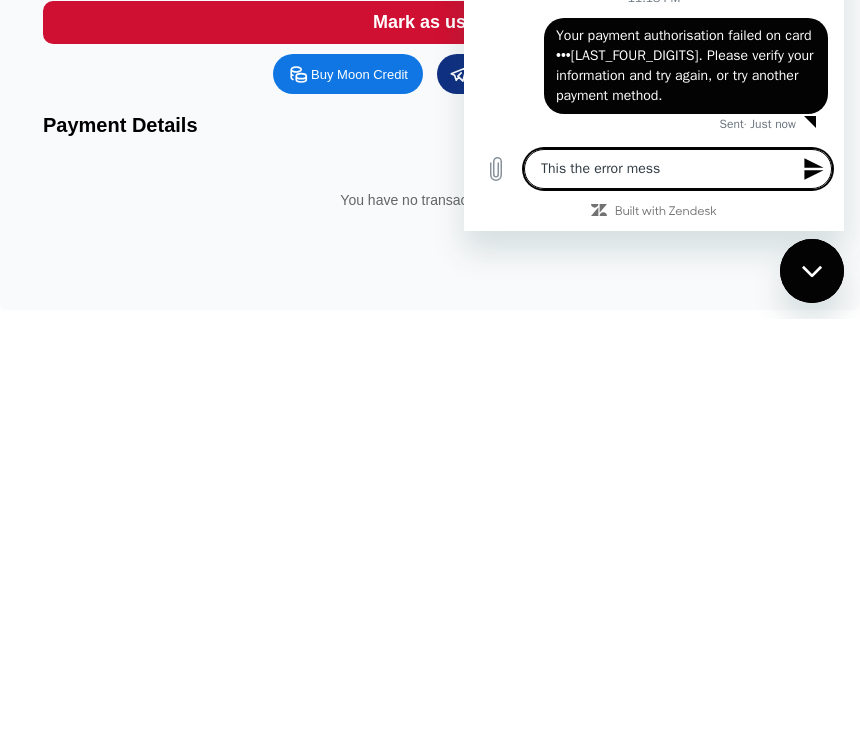 type on "x" 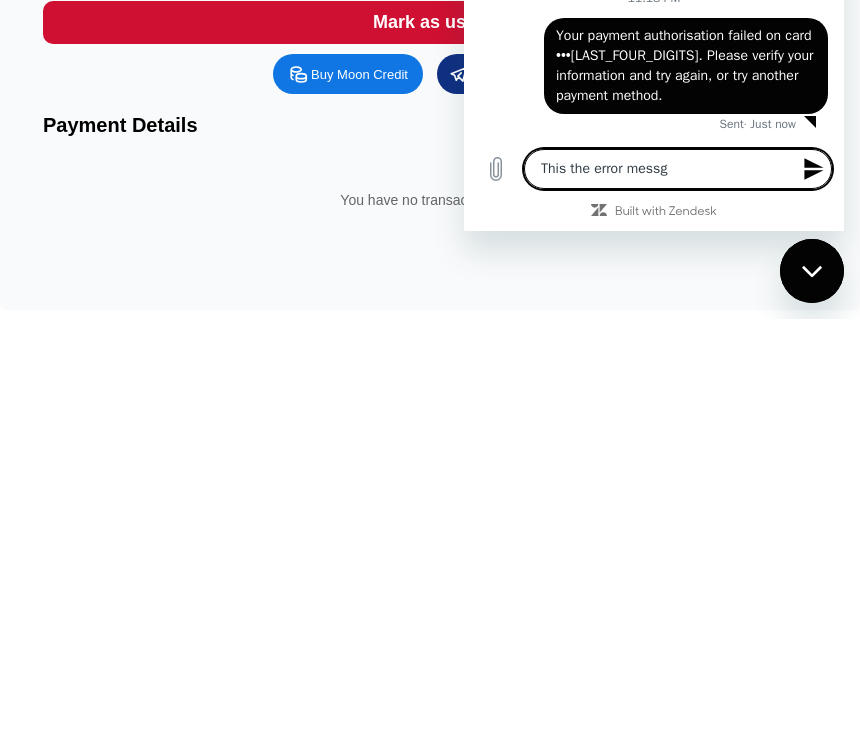 type on "x" 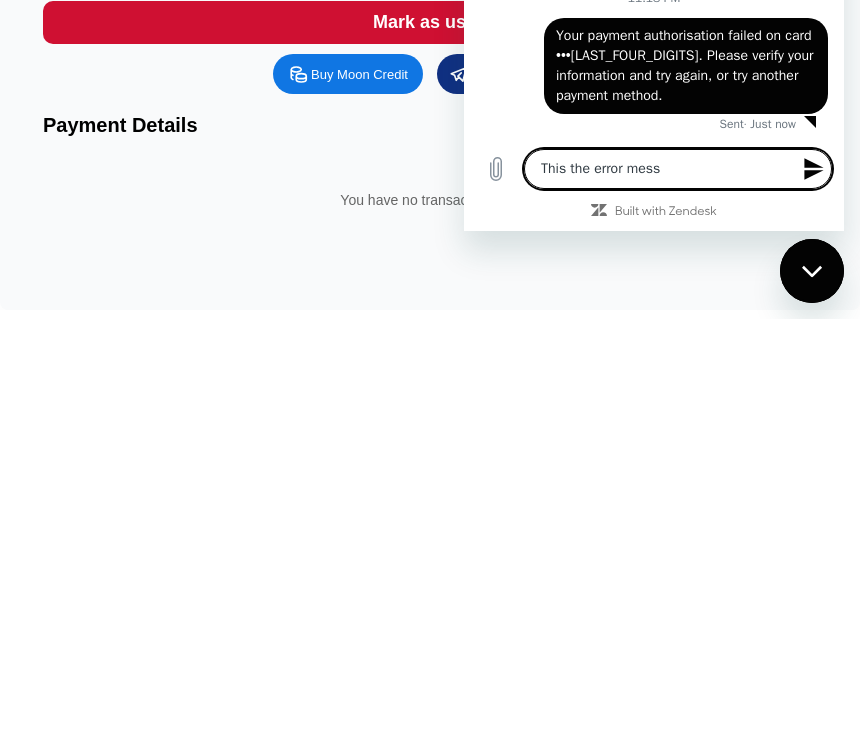 type on "x" 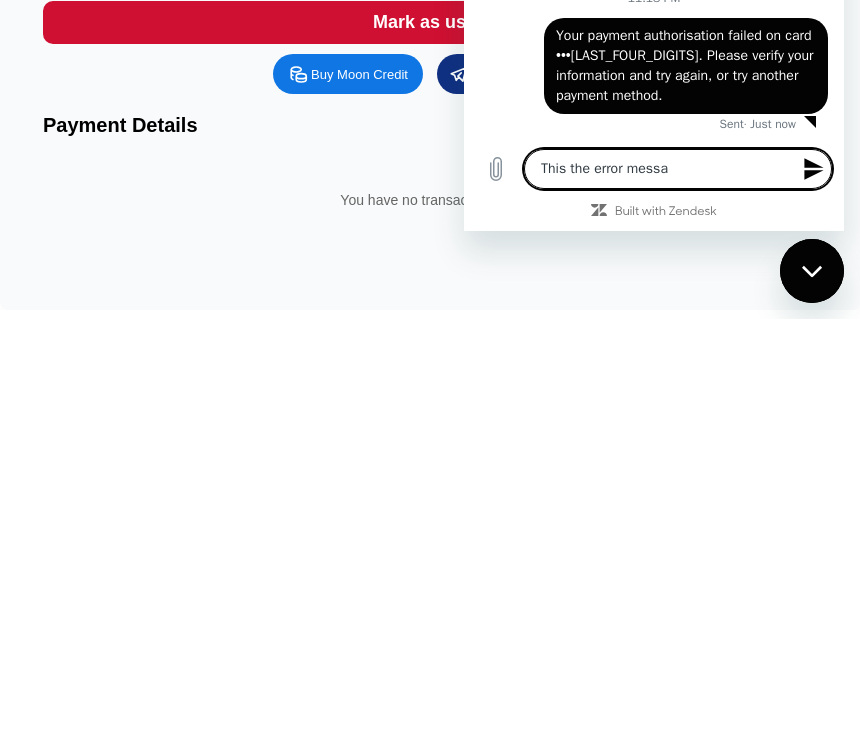 type on "x" 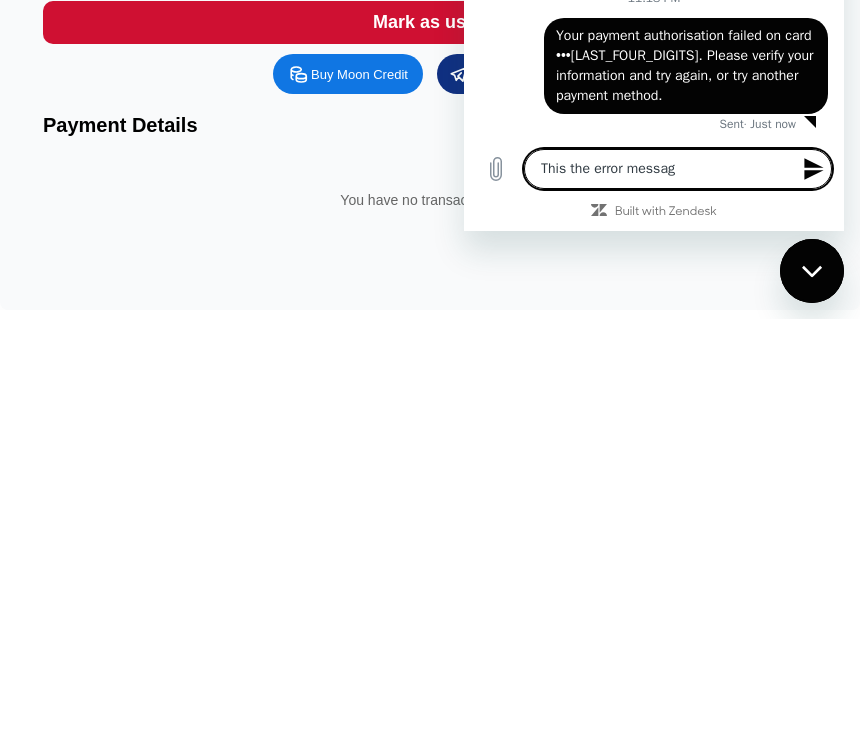 type on "x" 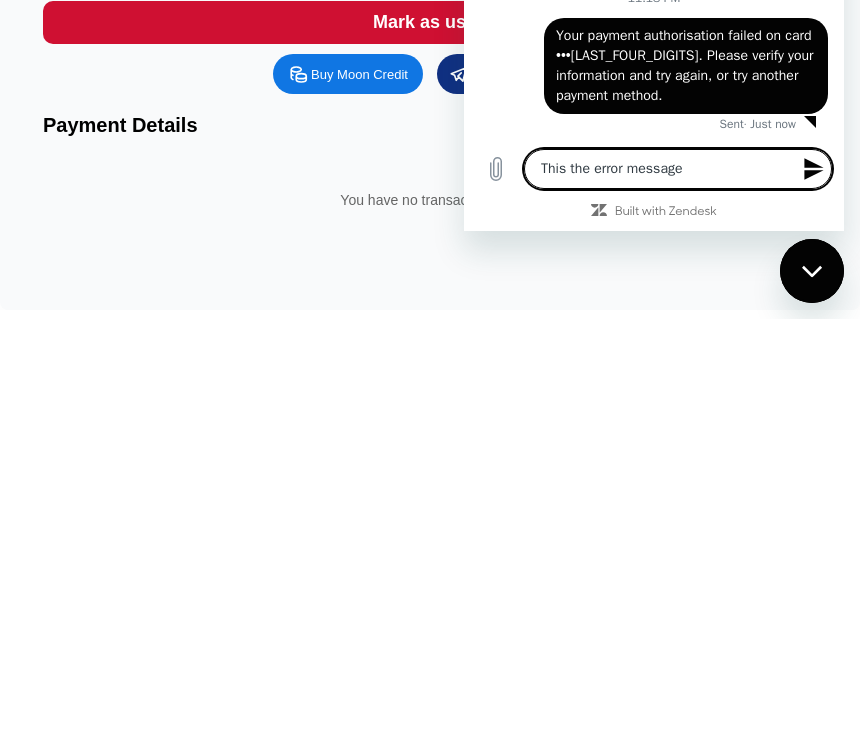 type on "This the error message" 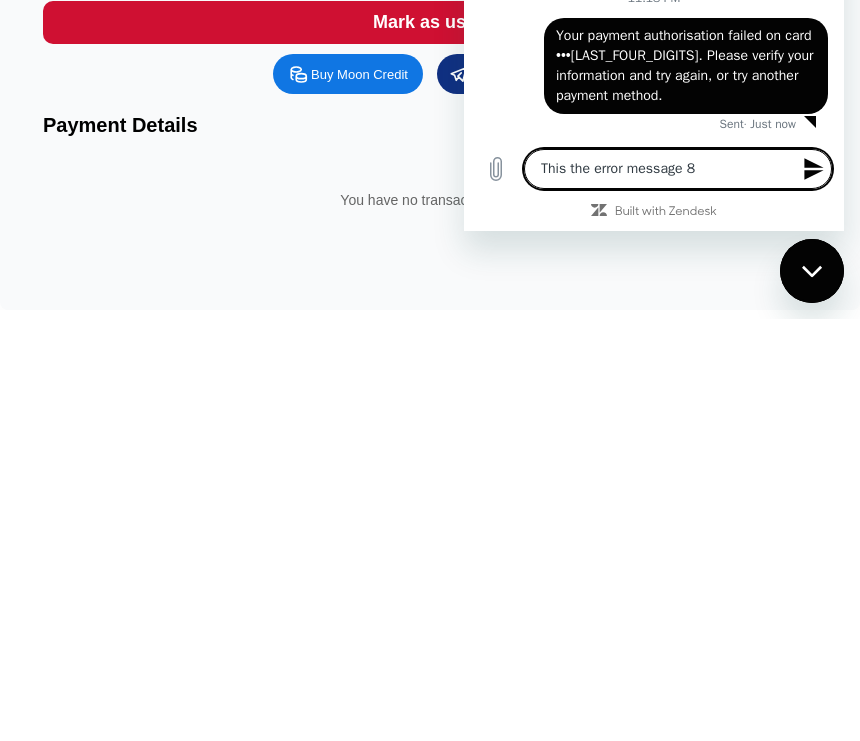 type on "This the error message" 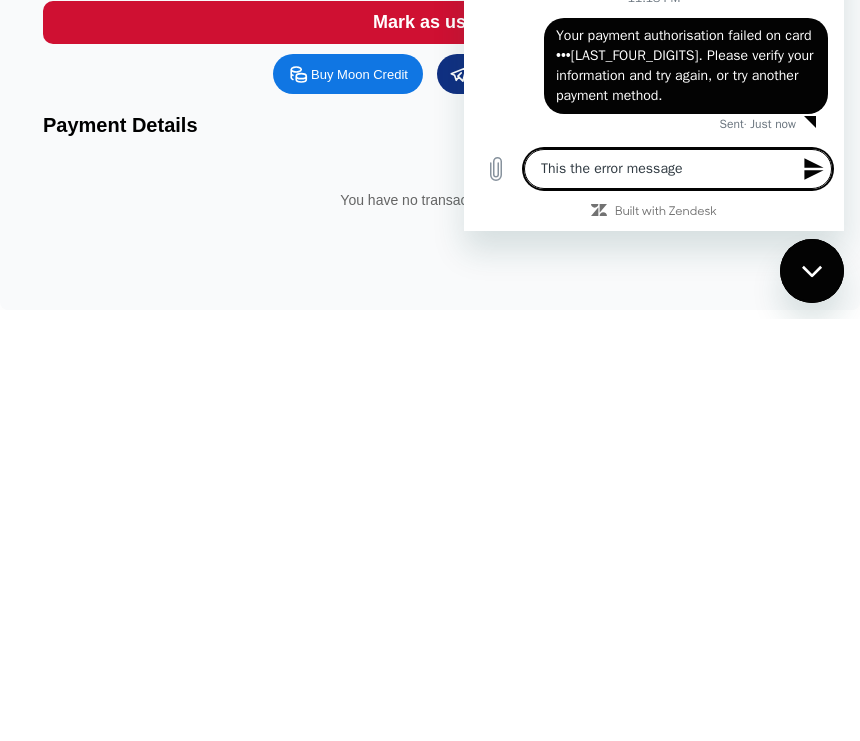 type on "x" 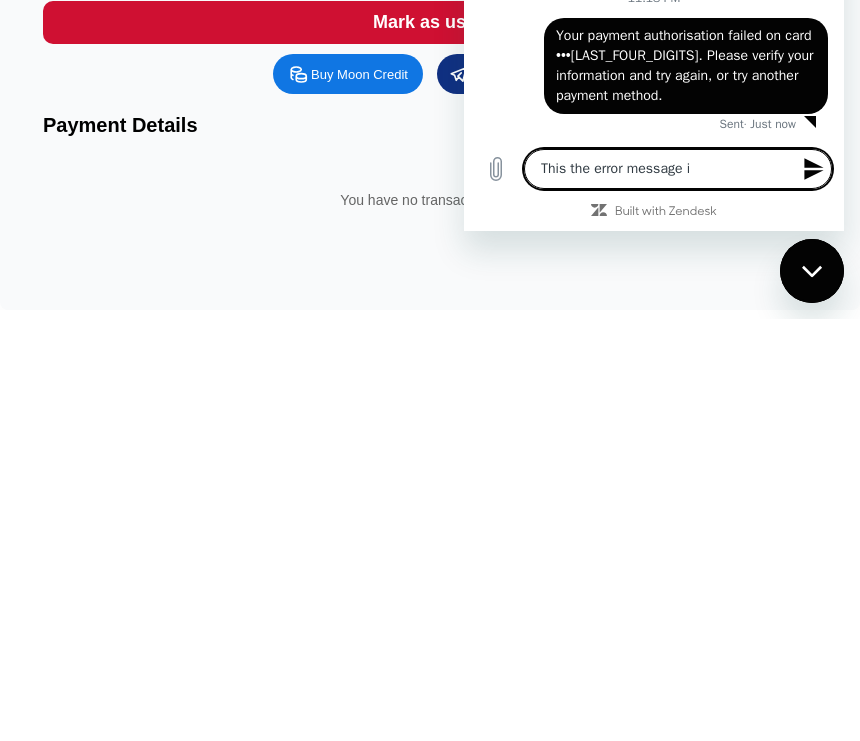 type on "x" 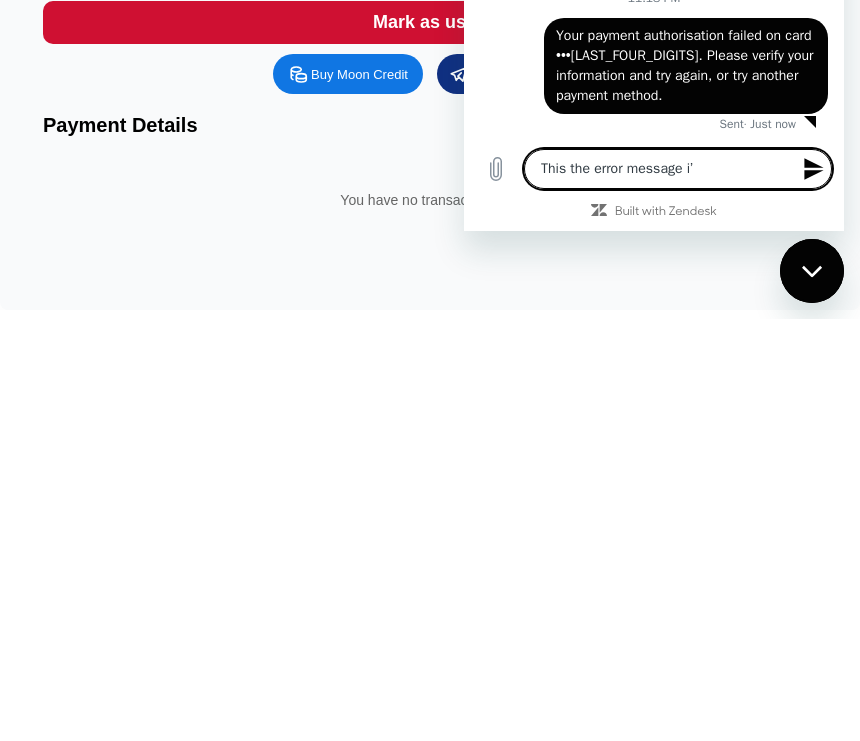 type on "This the error message i’m" 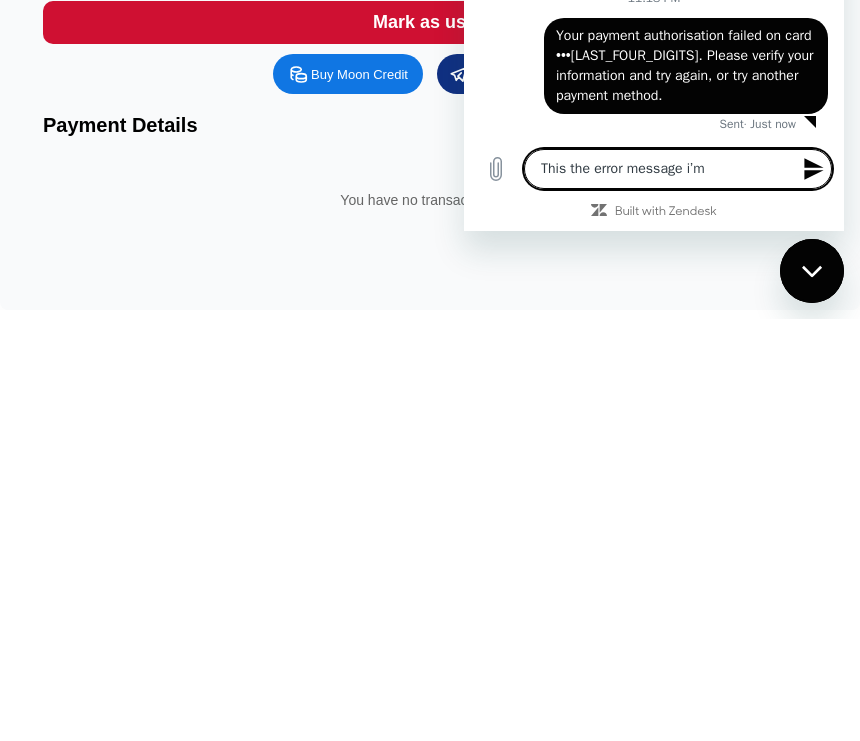 type on "x" 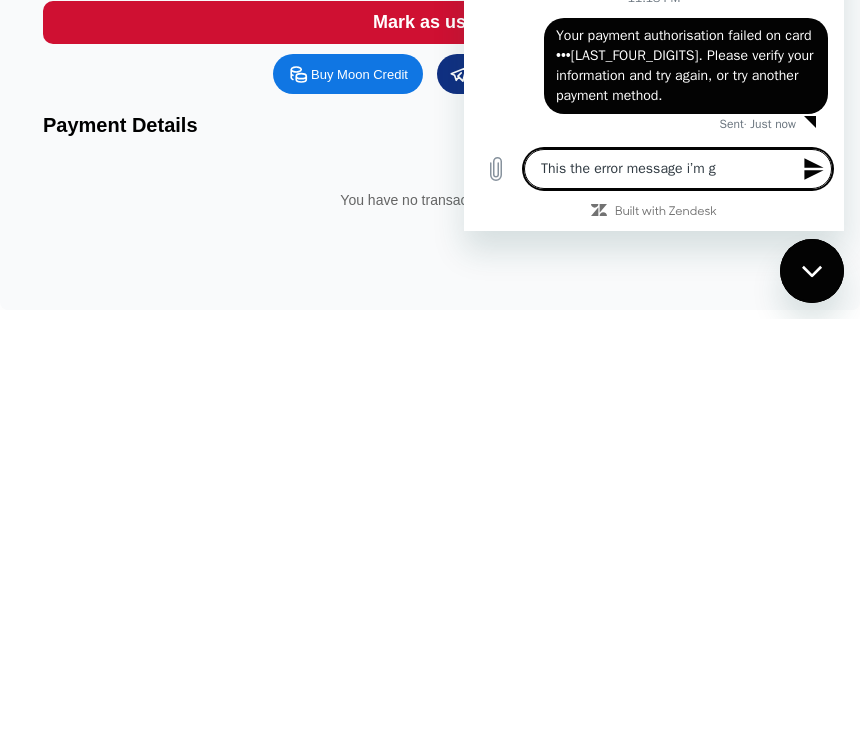 type on "x" 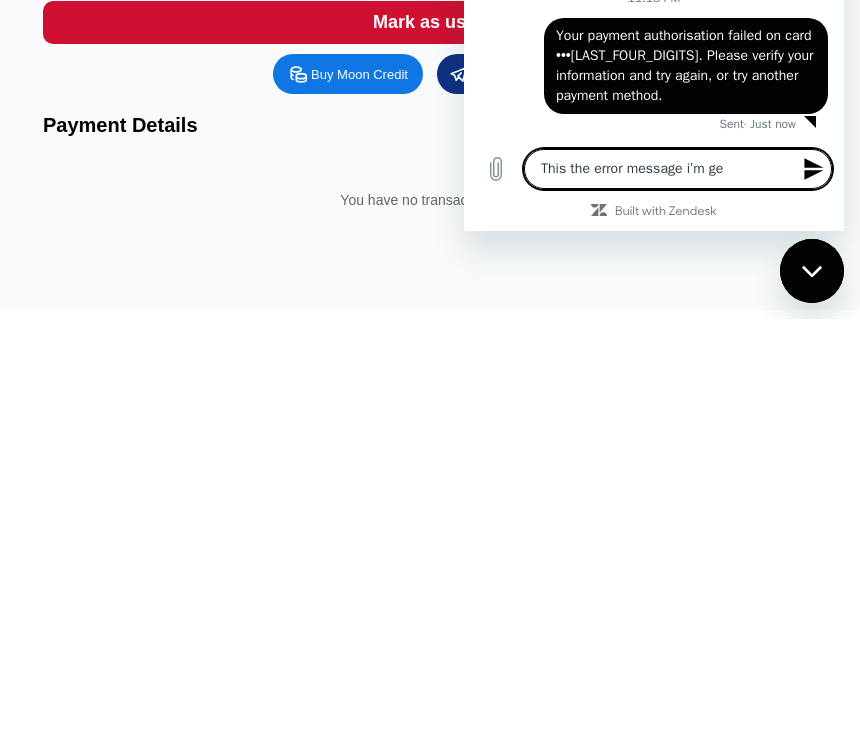 type on "x" 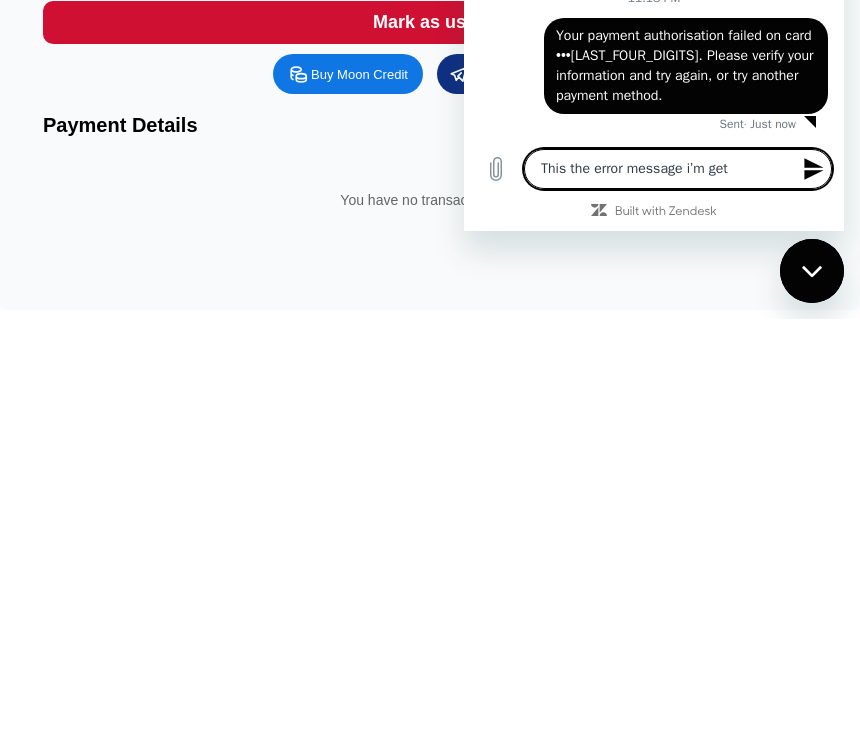type on "x" 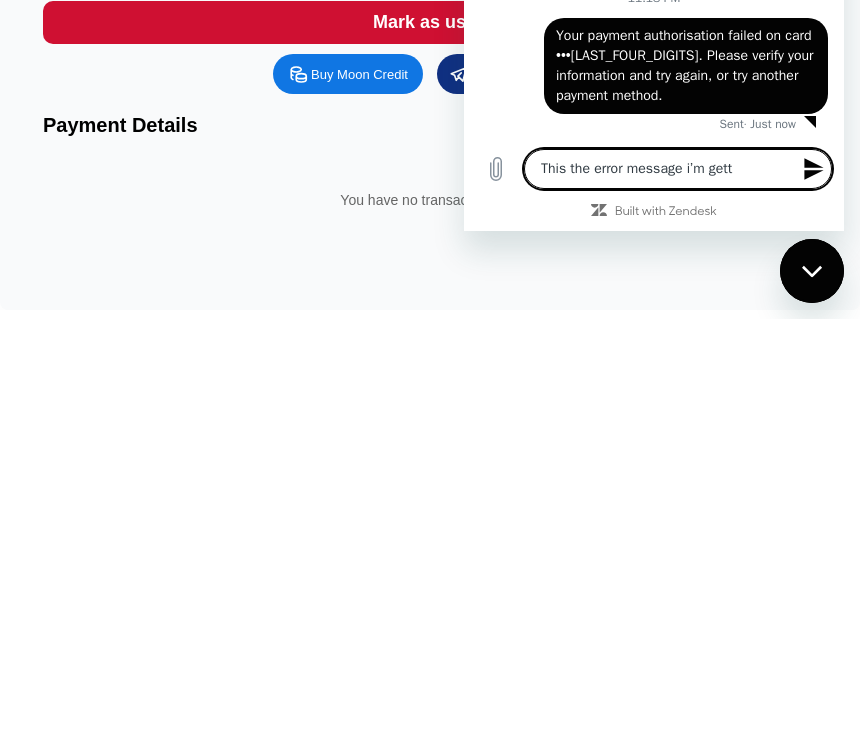 type on "This the error message i’m getti" 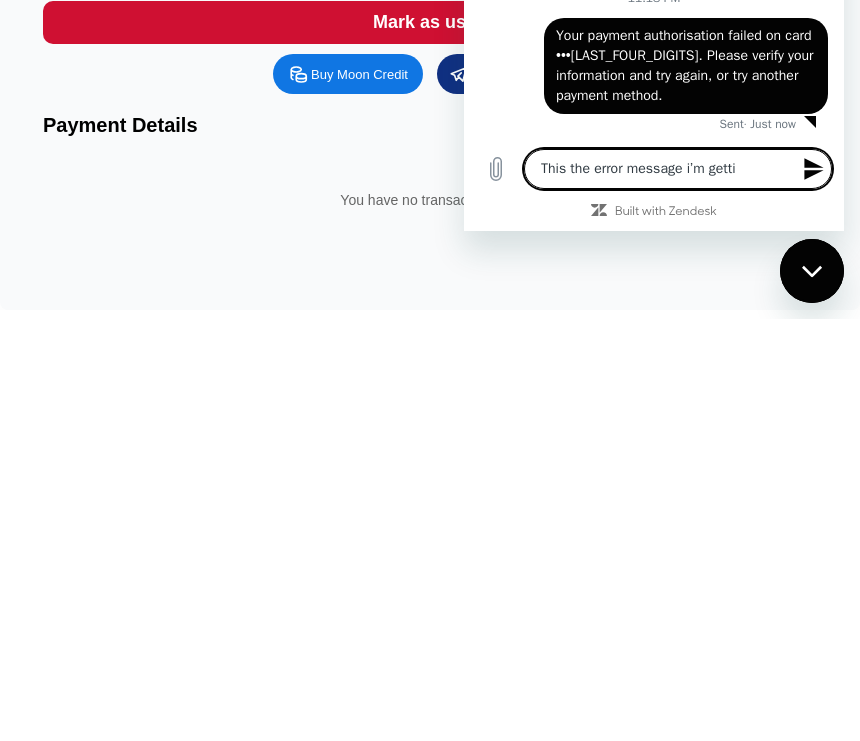 type on "x" 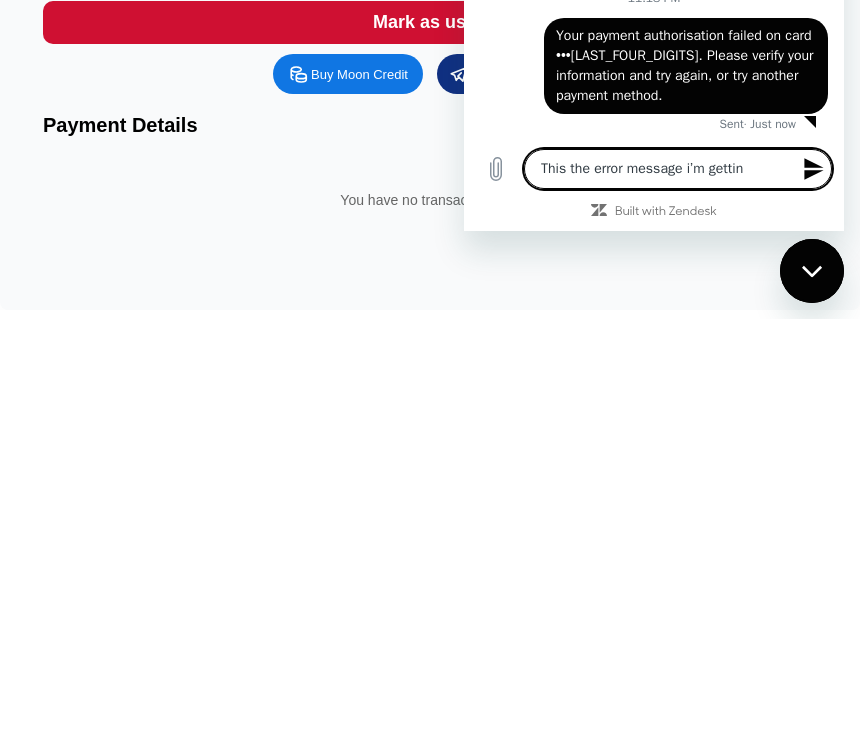 type on "x" 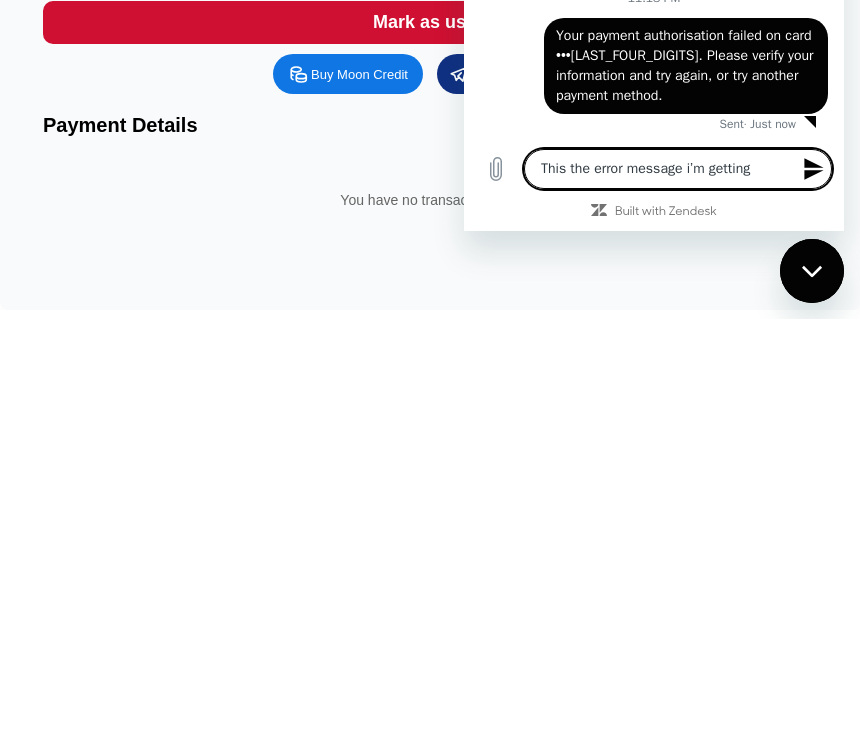 type on "x" 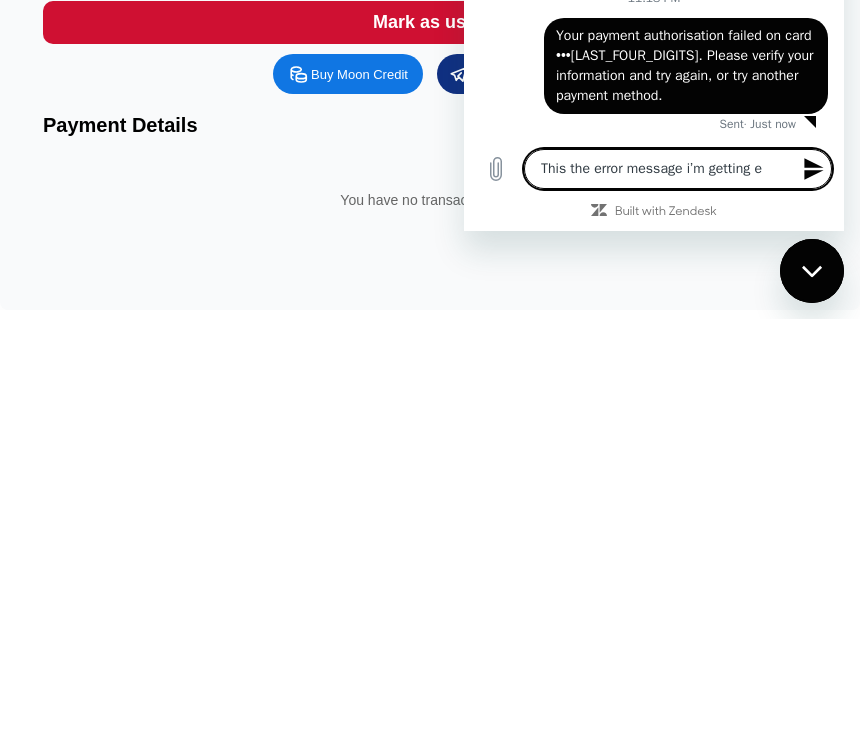 type on "x" 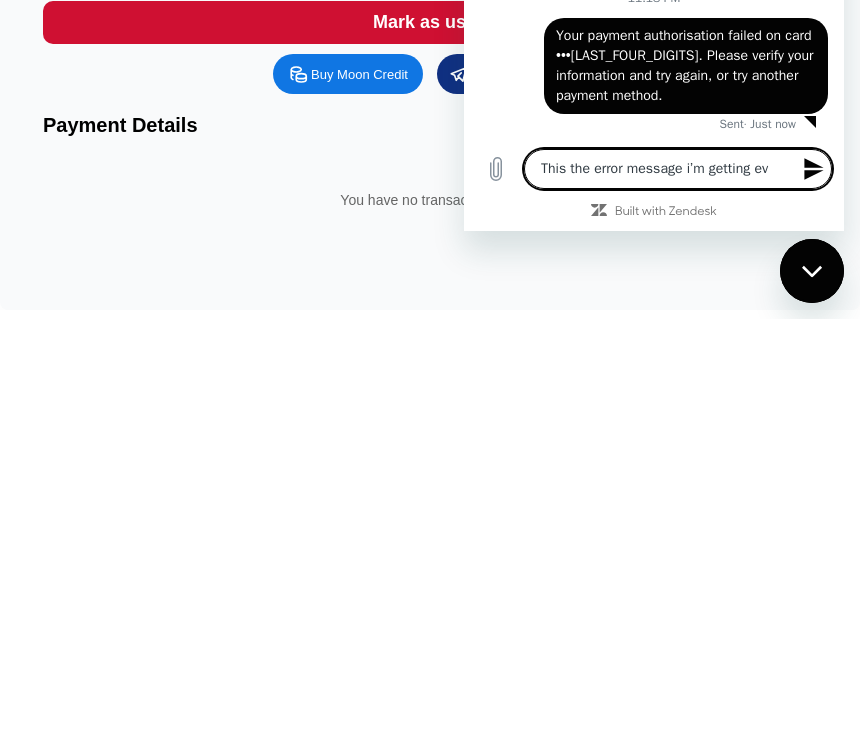 type on "x" 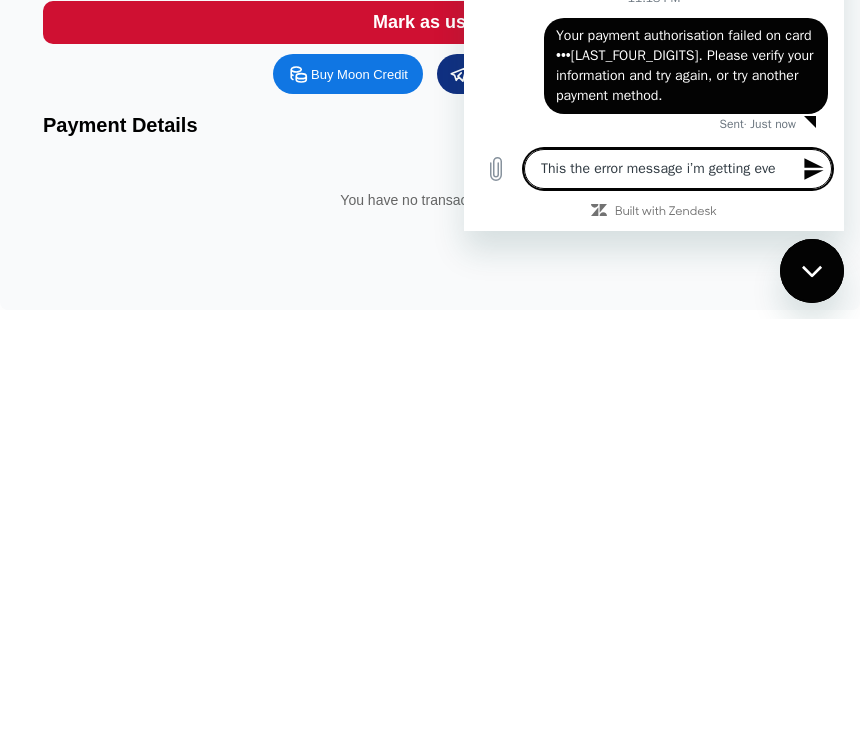 type on "x" 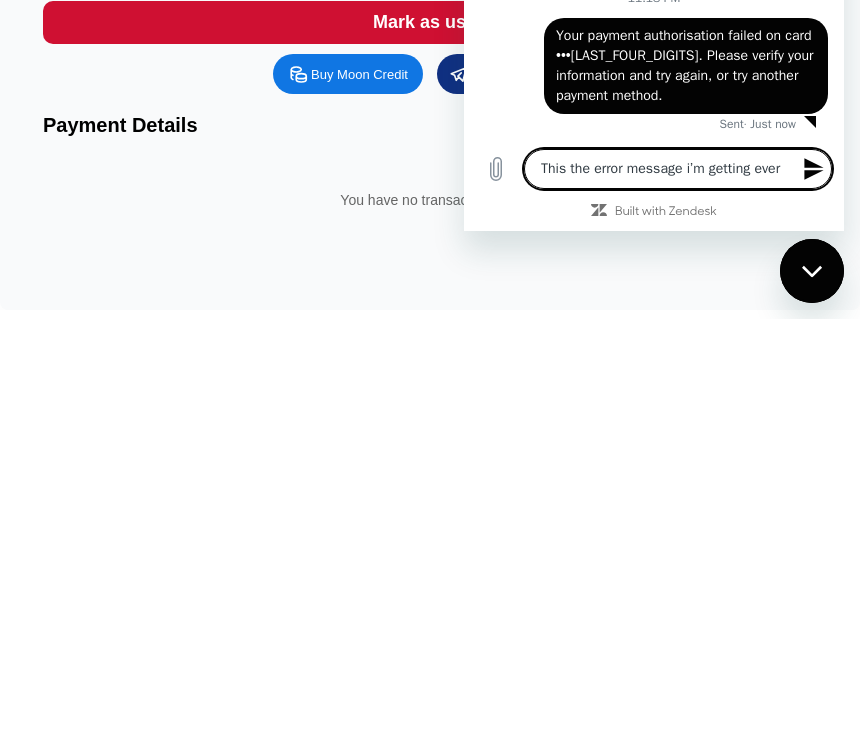 type on "x" 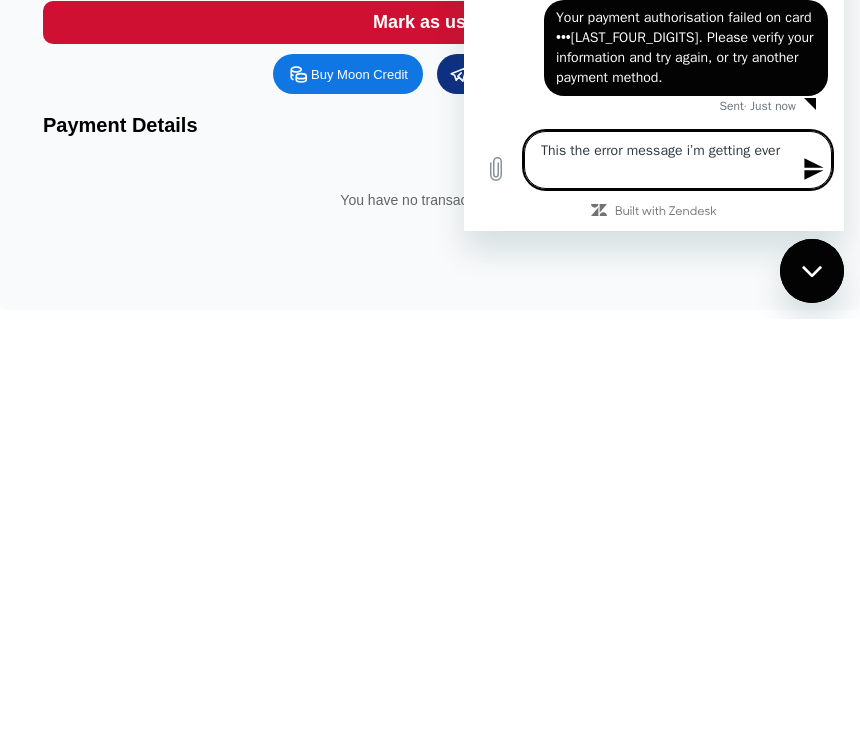 type on "This the error message i’m getting every" 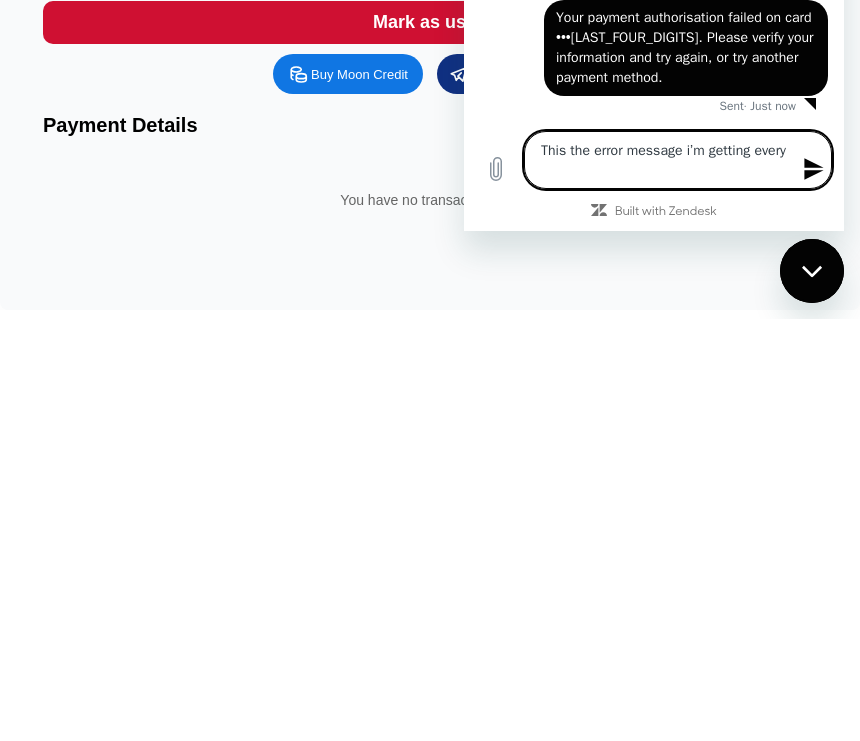 type on "x" 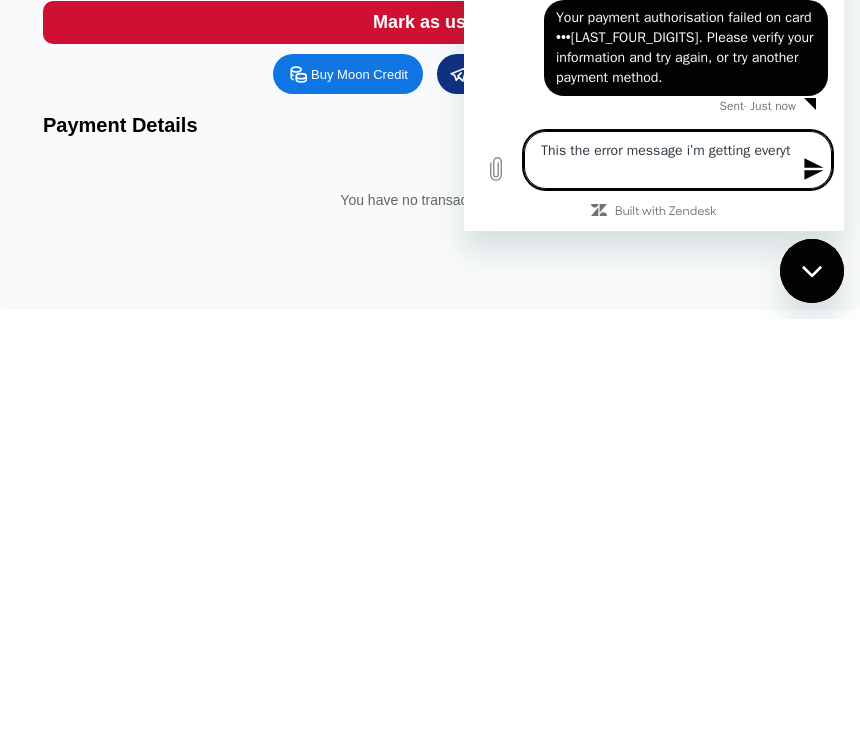 type on "x" 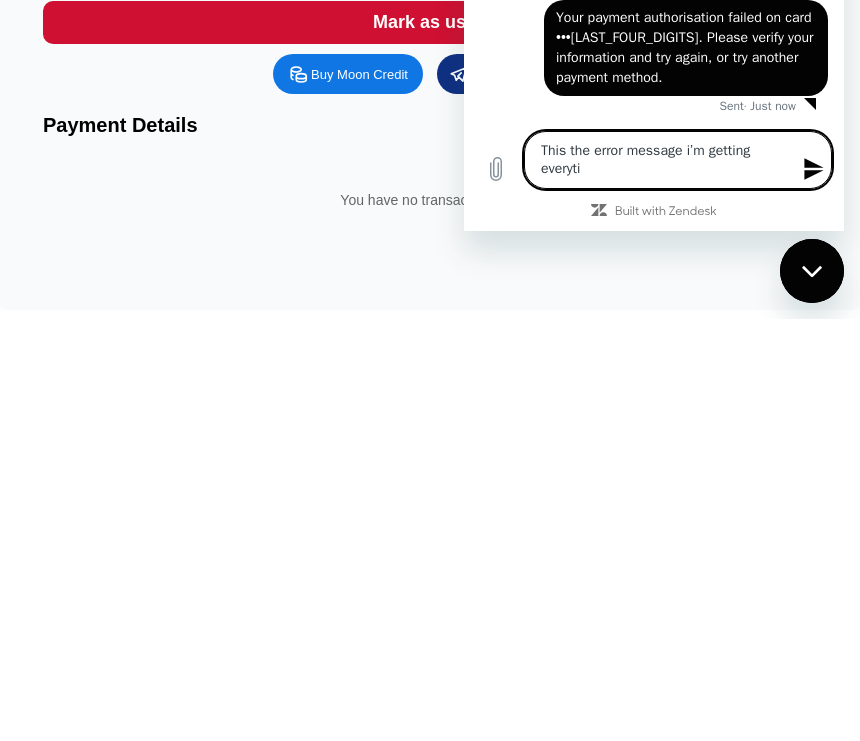 type on "x" 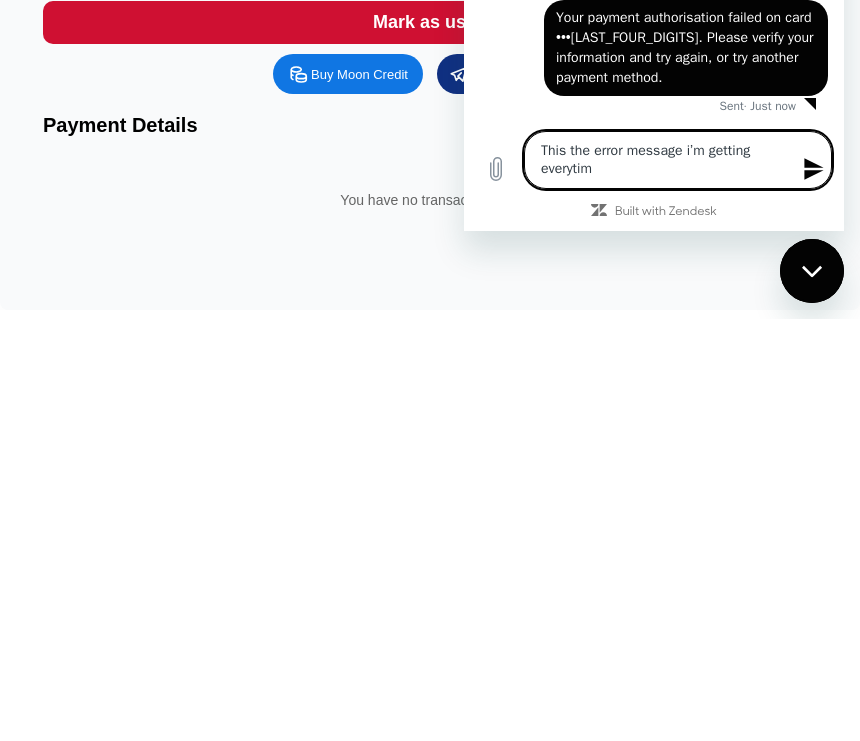 type on "x" 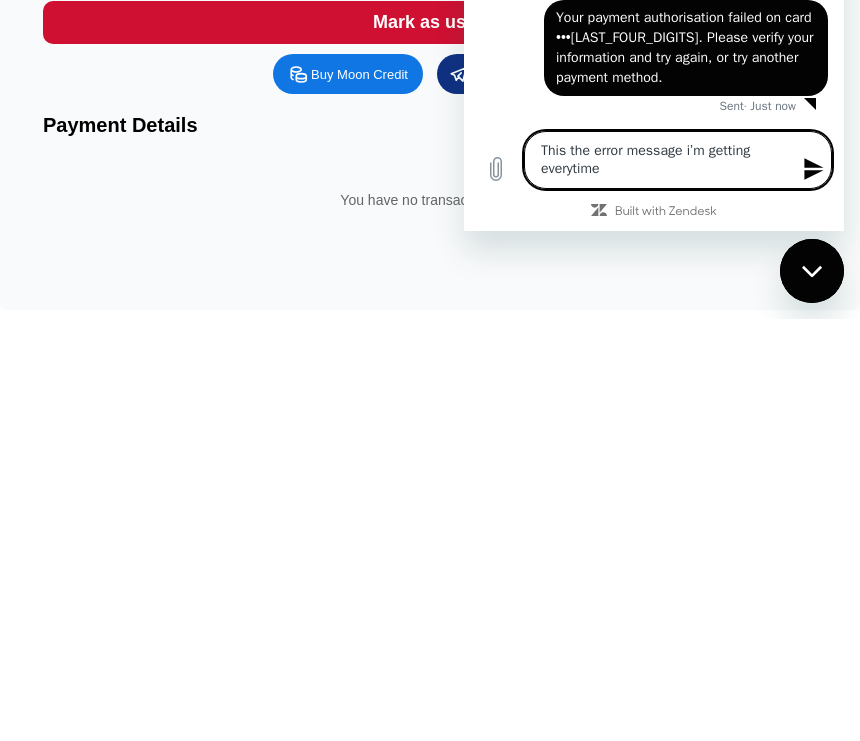 type on "This the error message i’m getting everytime" 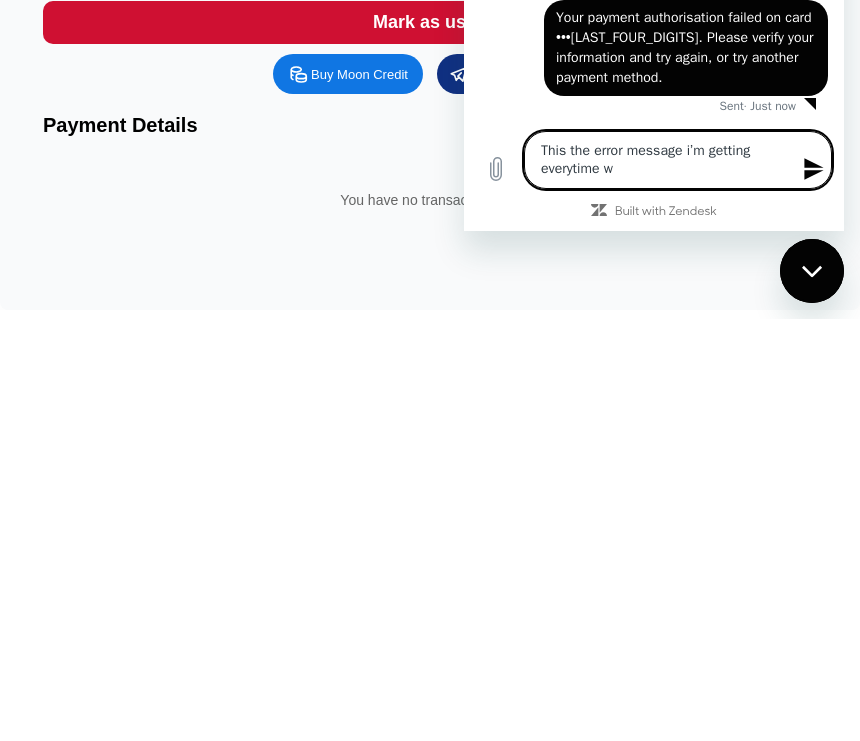 type on "x" 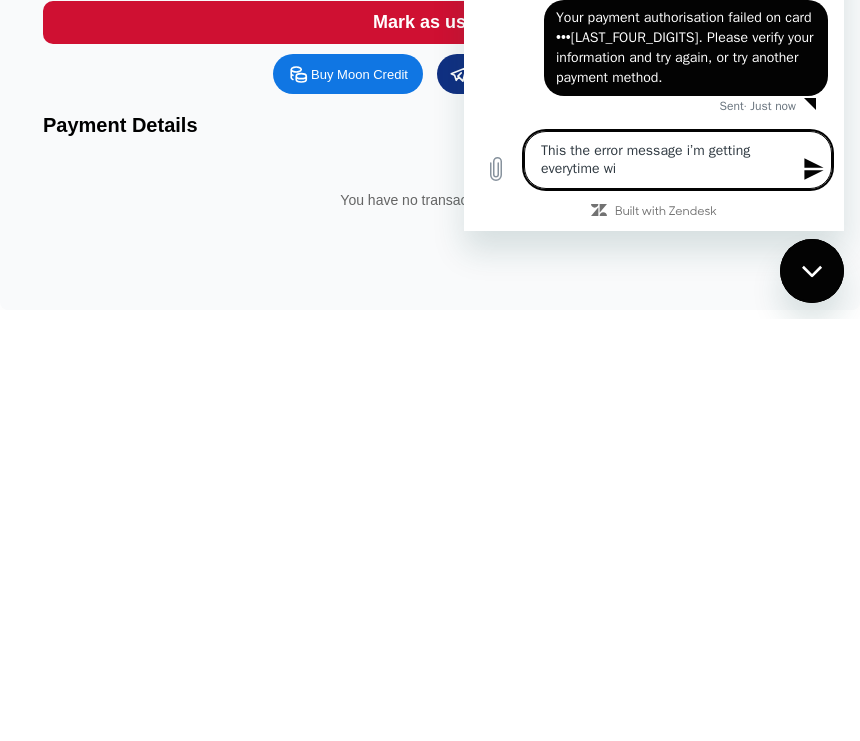type on "This the error message i’m getting everytime wit" 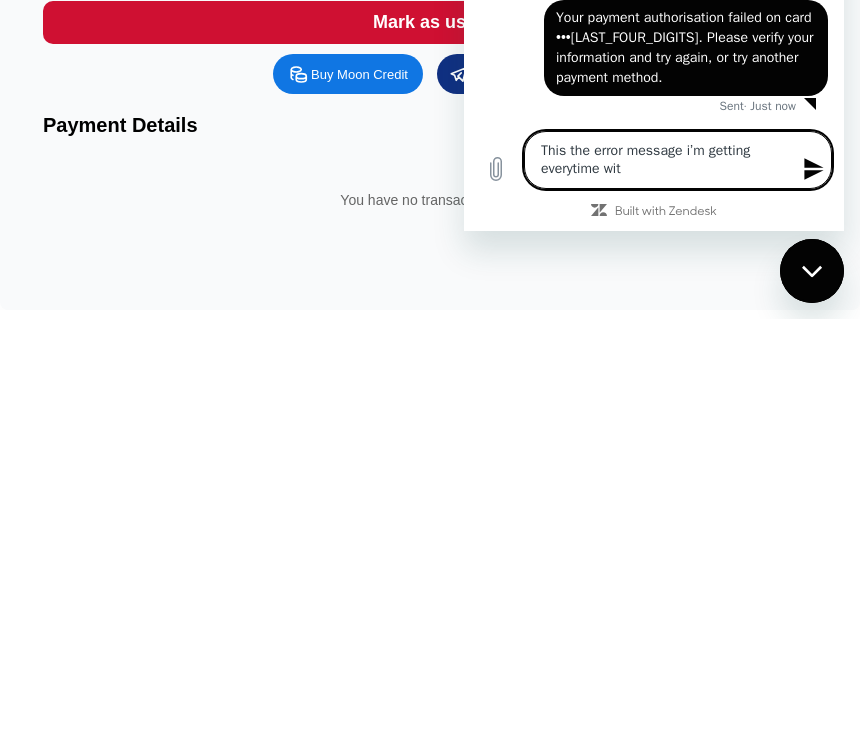 type on "x" 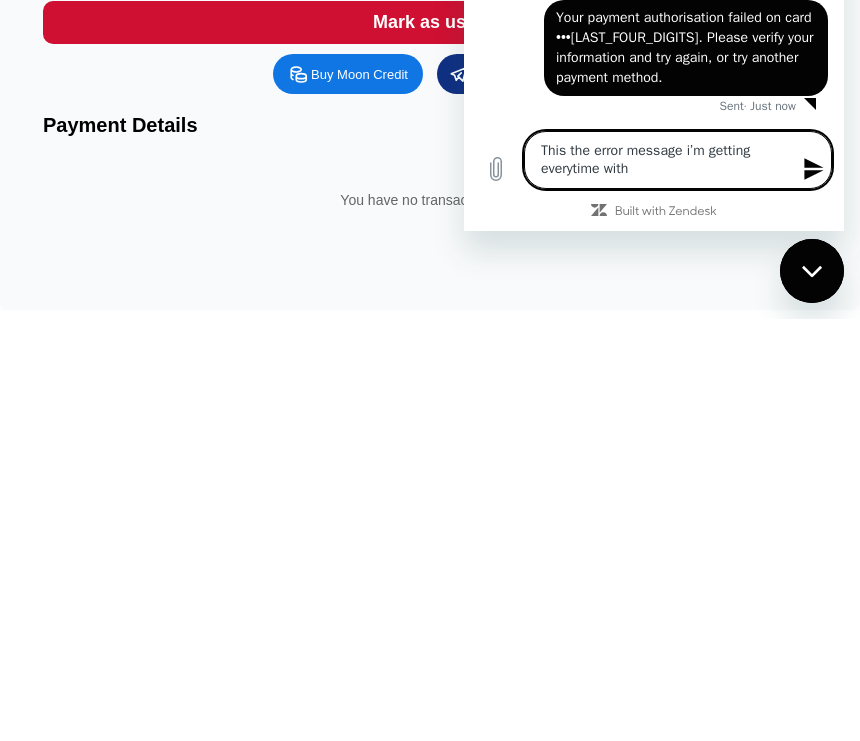 type on "x" 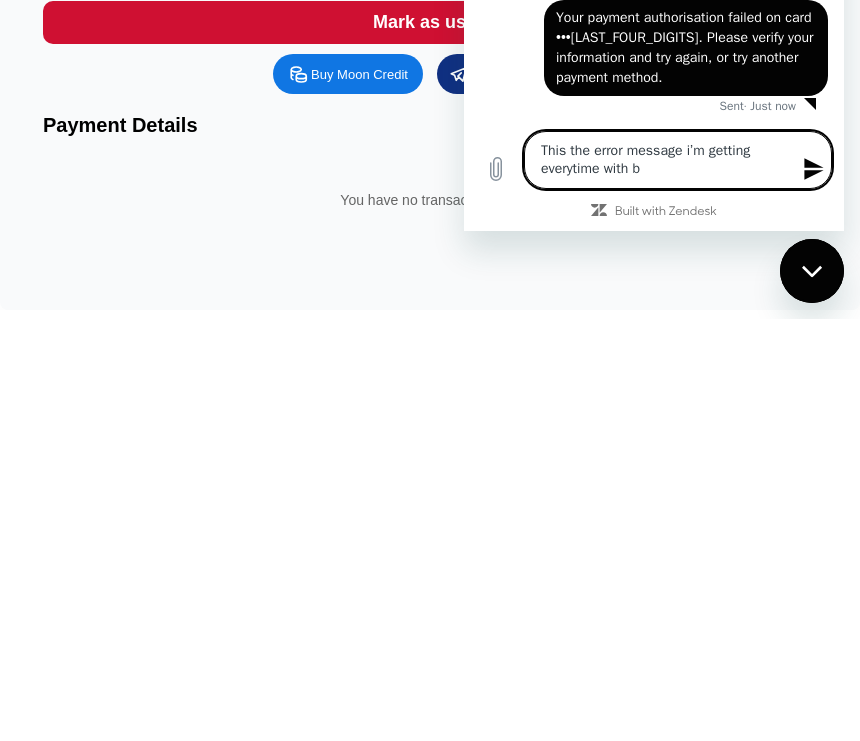 type on "x" 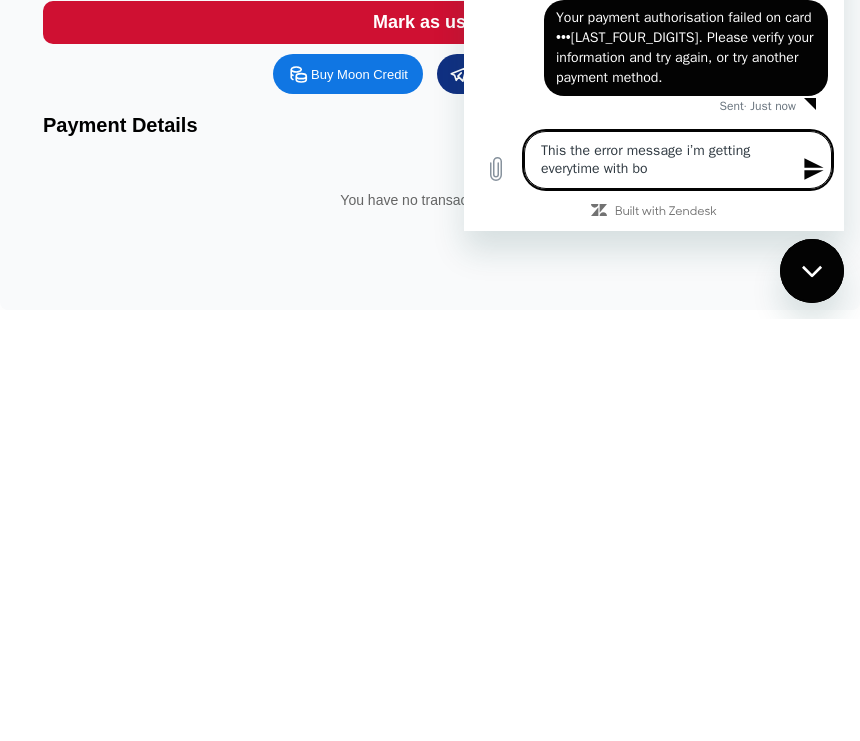 type on "x" 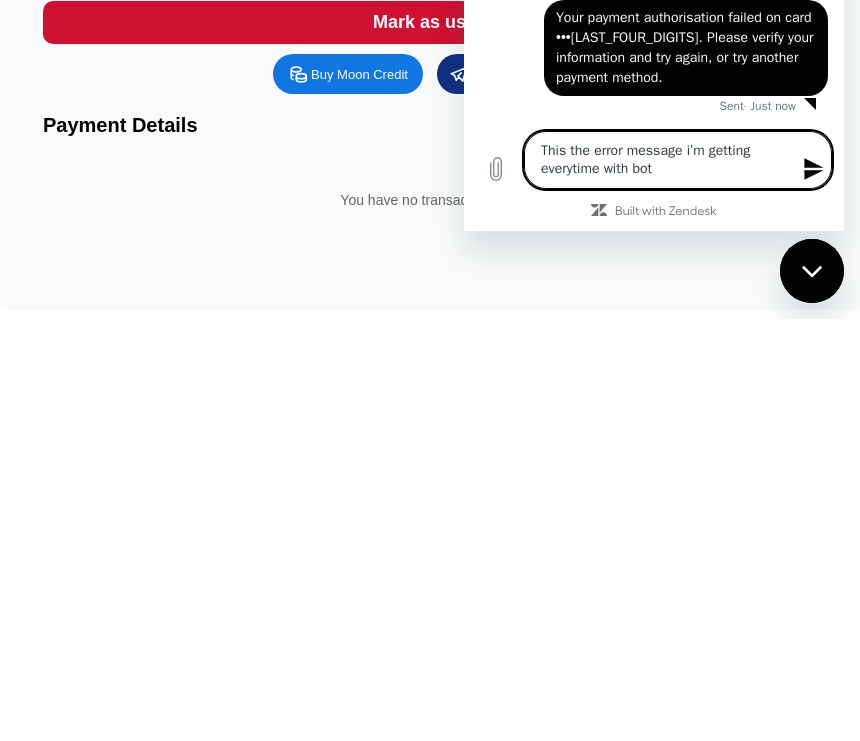 type on "x" 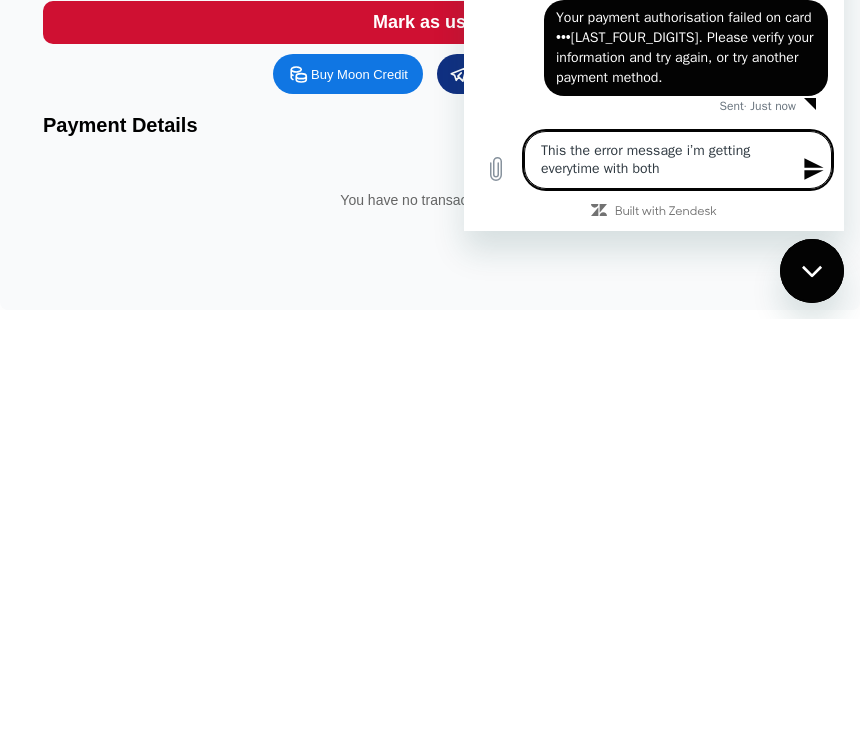 type on "x" 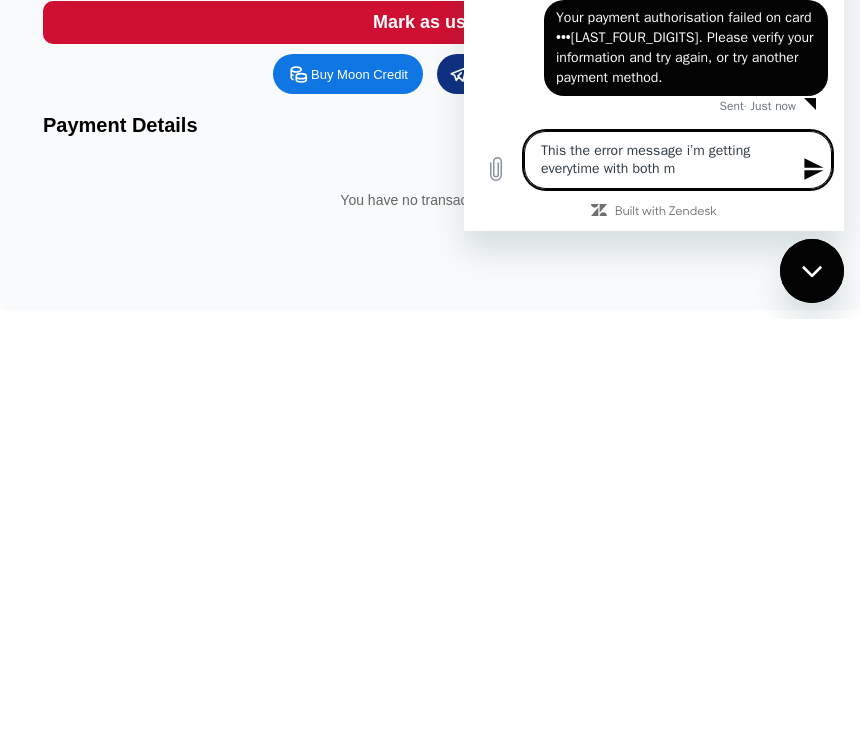 type on "x" 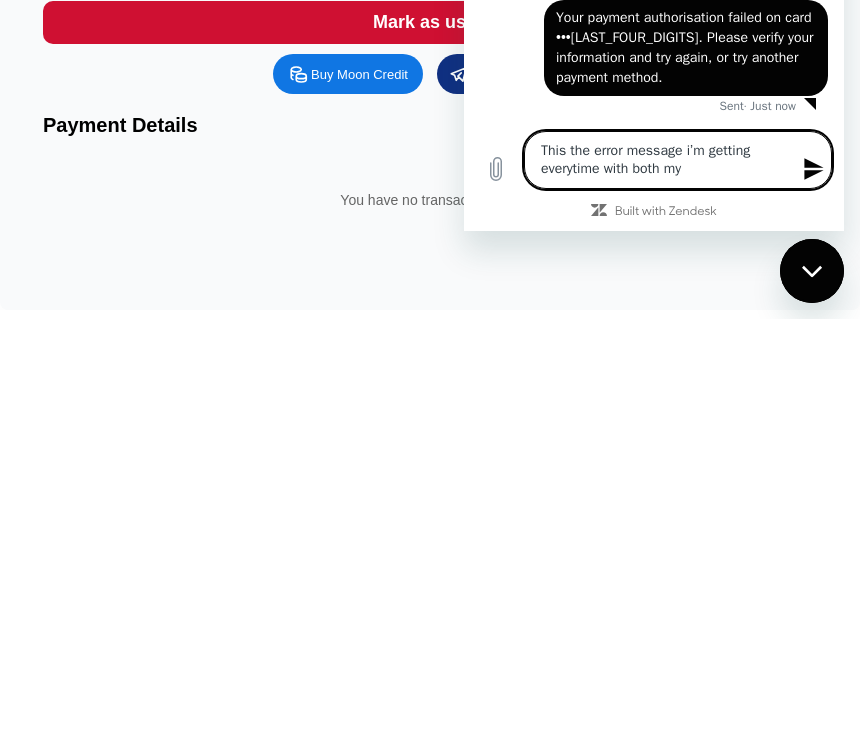 type on "x" 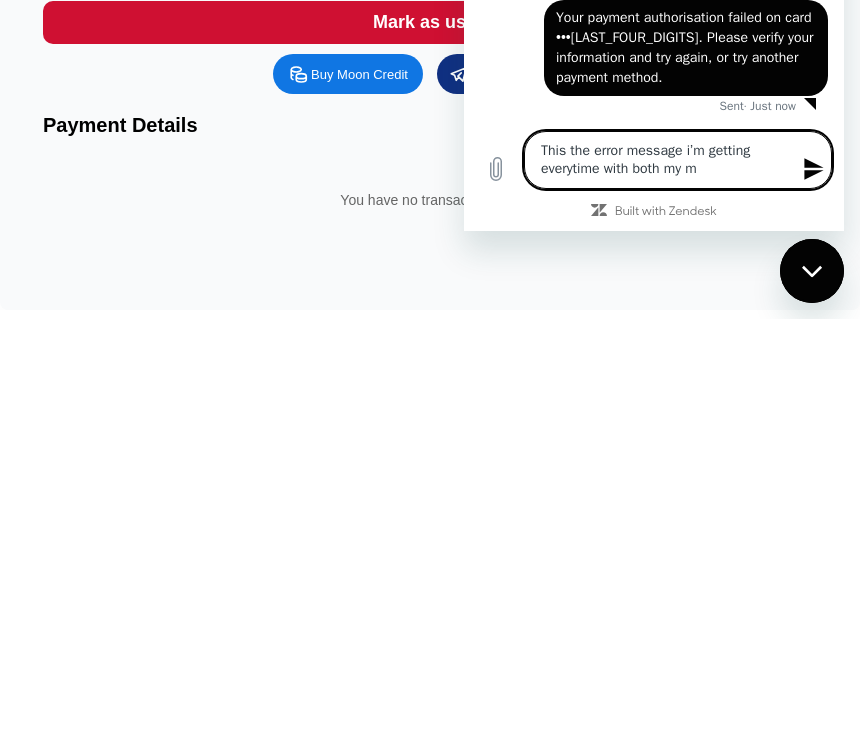 type on "x" 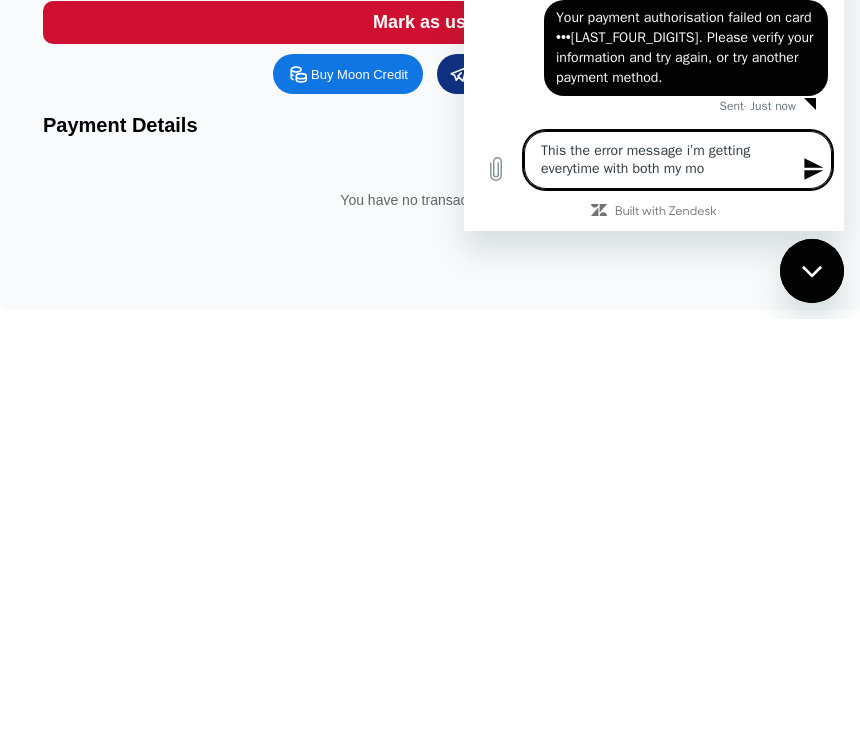 type on "x" 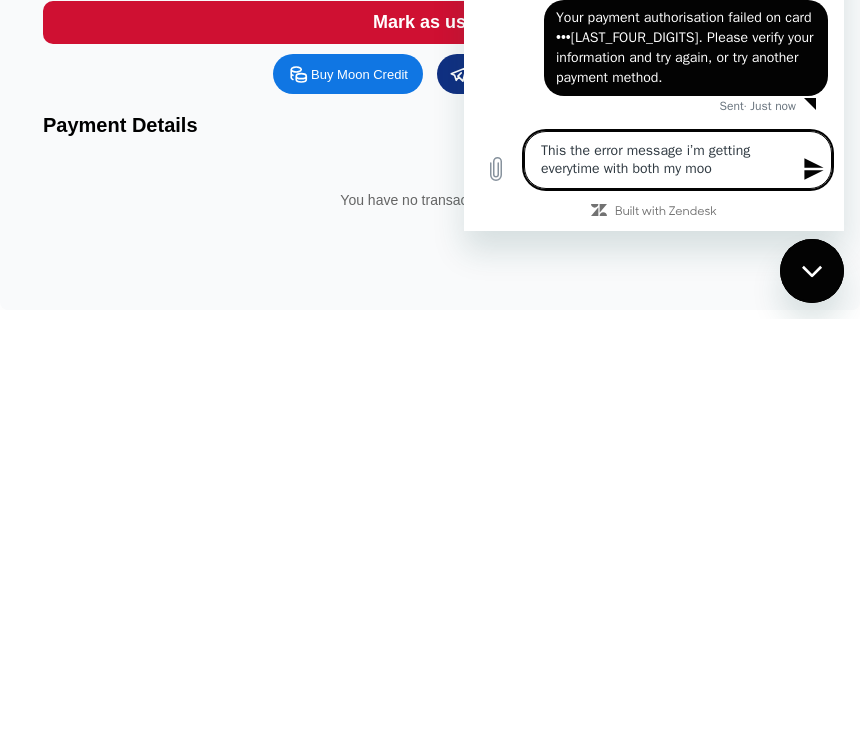 type on "x" 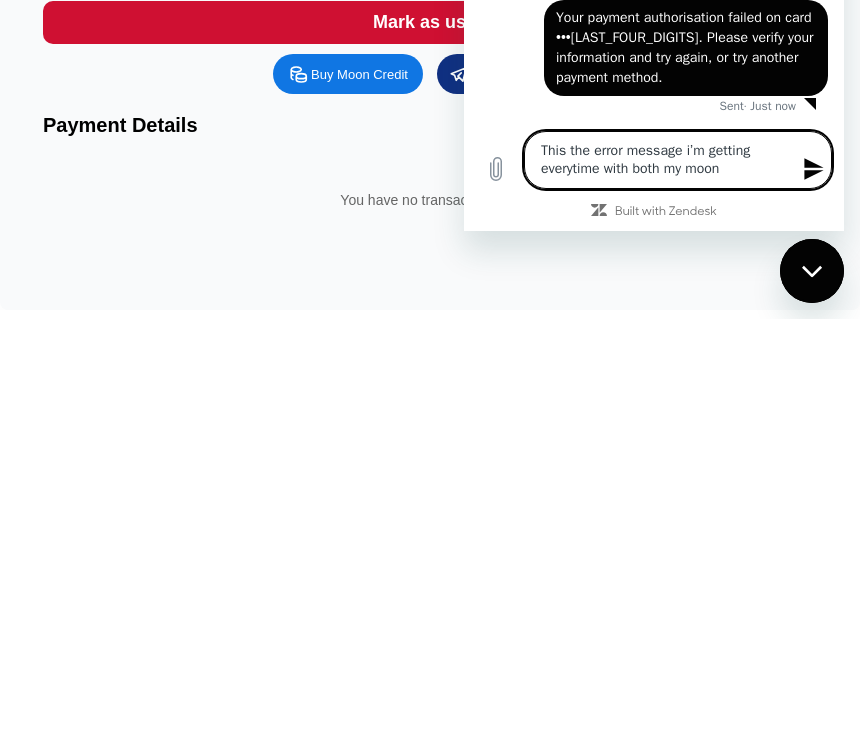 type on "x" 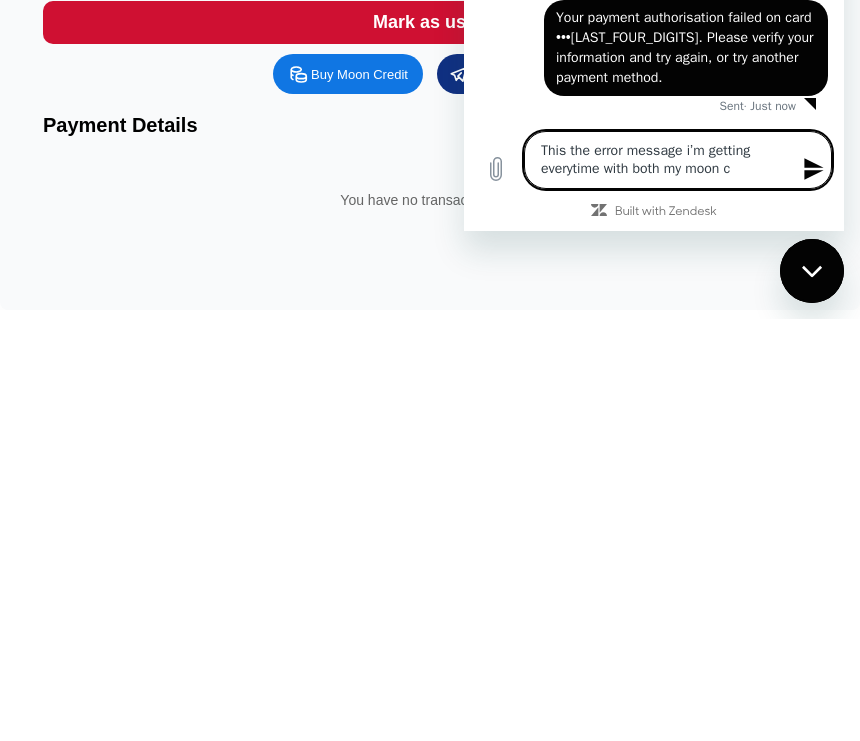 type on "x" 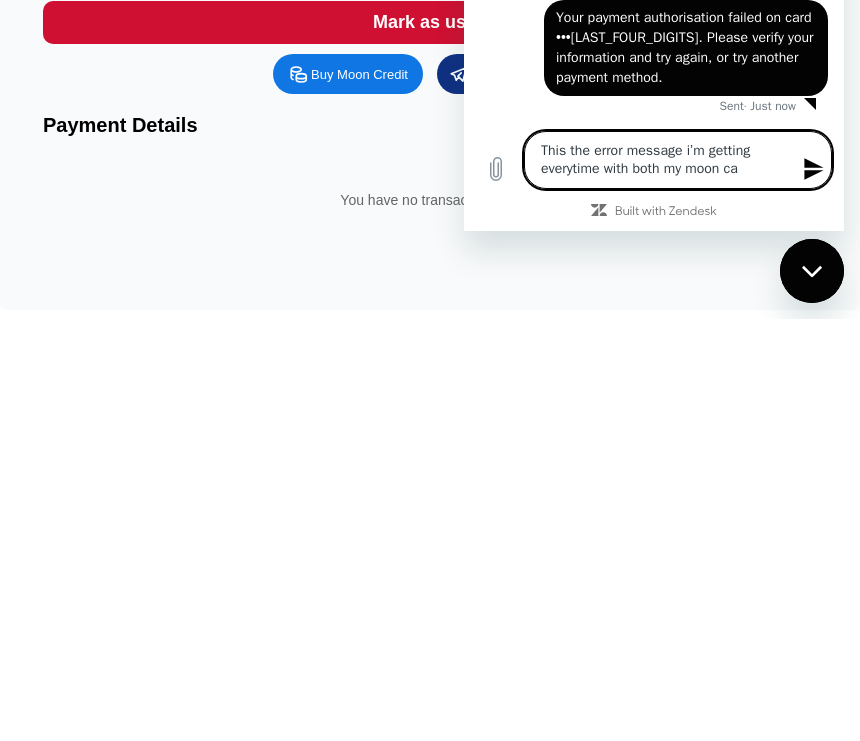type on "This the error message i’m getting everytime with both my moon car" 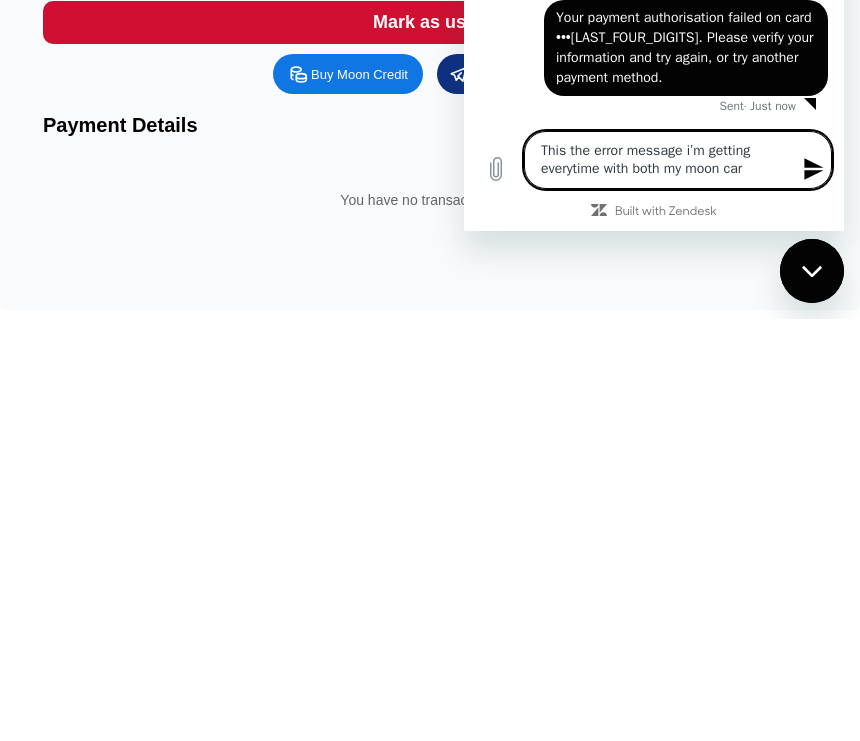 type on "x" 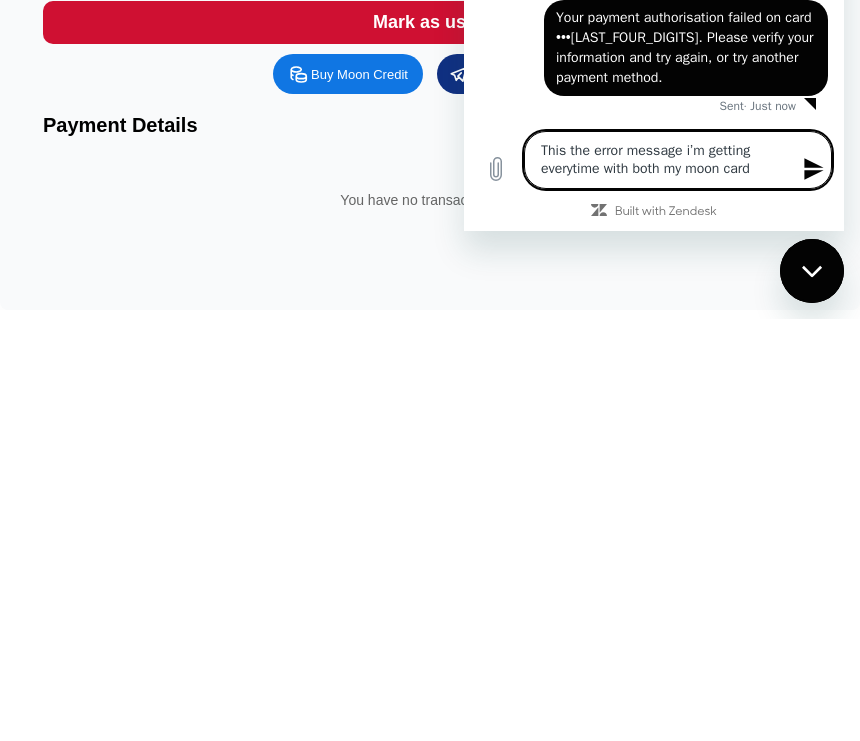 type on "This the error message i’m getting everytime with both my moon cards" 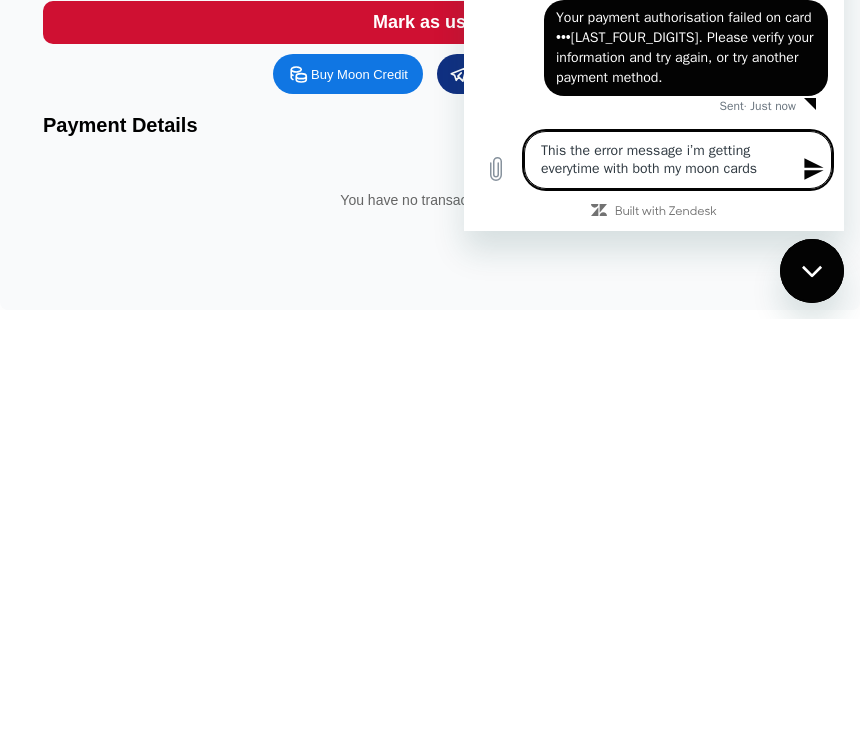 type on "x" 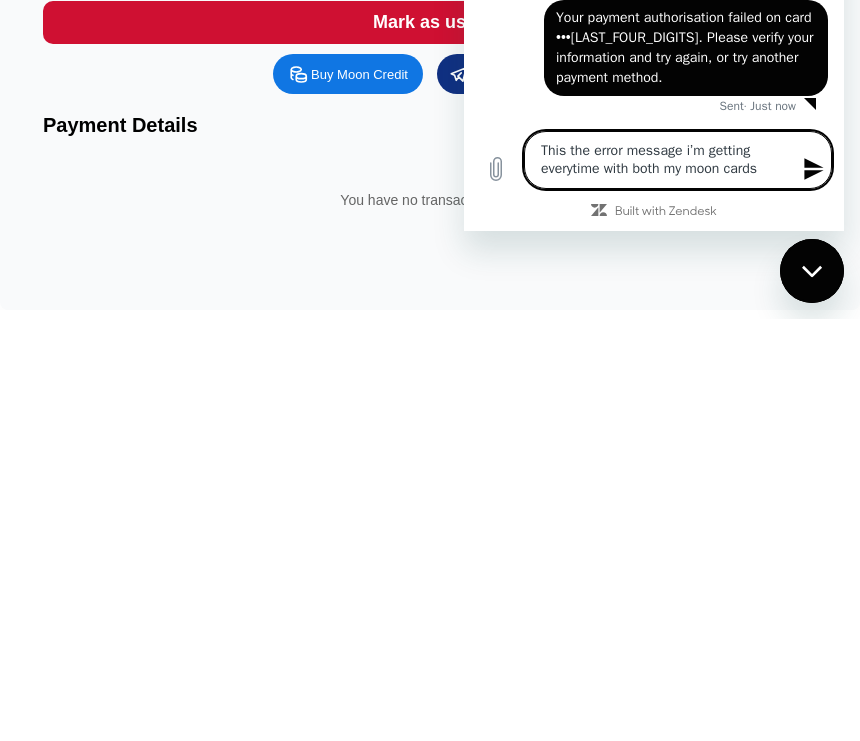 type 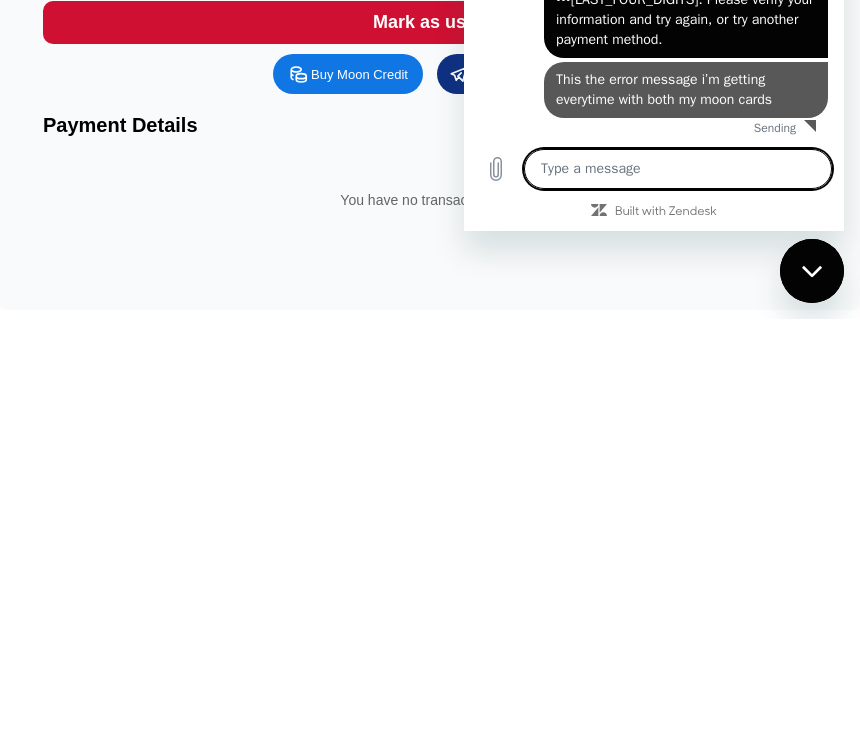 scroll, scrollTop: 1574, scrollLeft: 0, axis: vertical 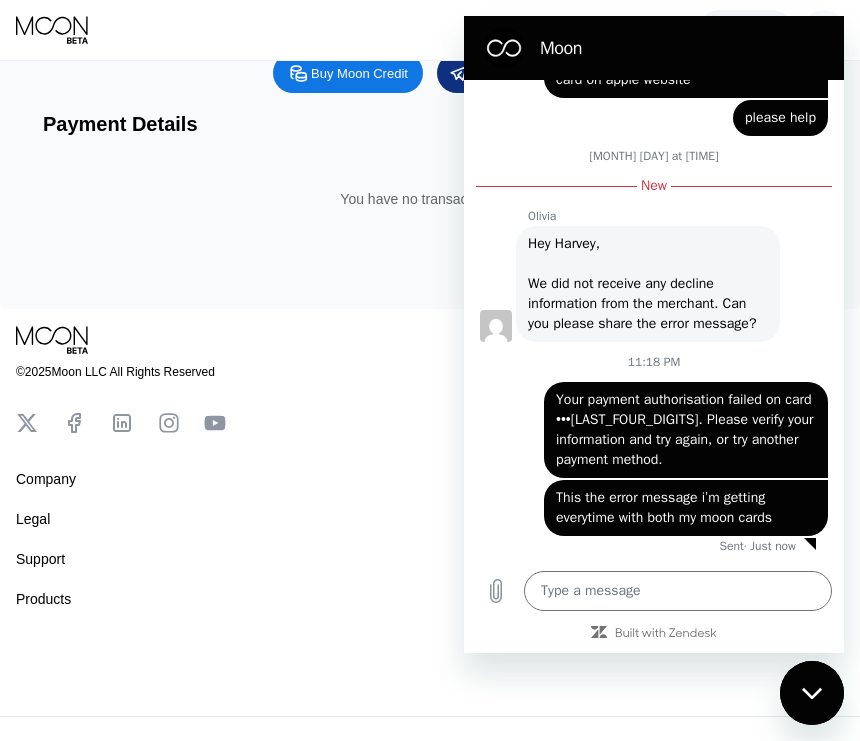 click 